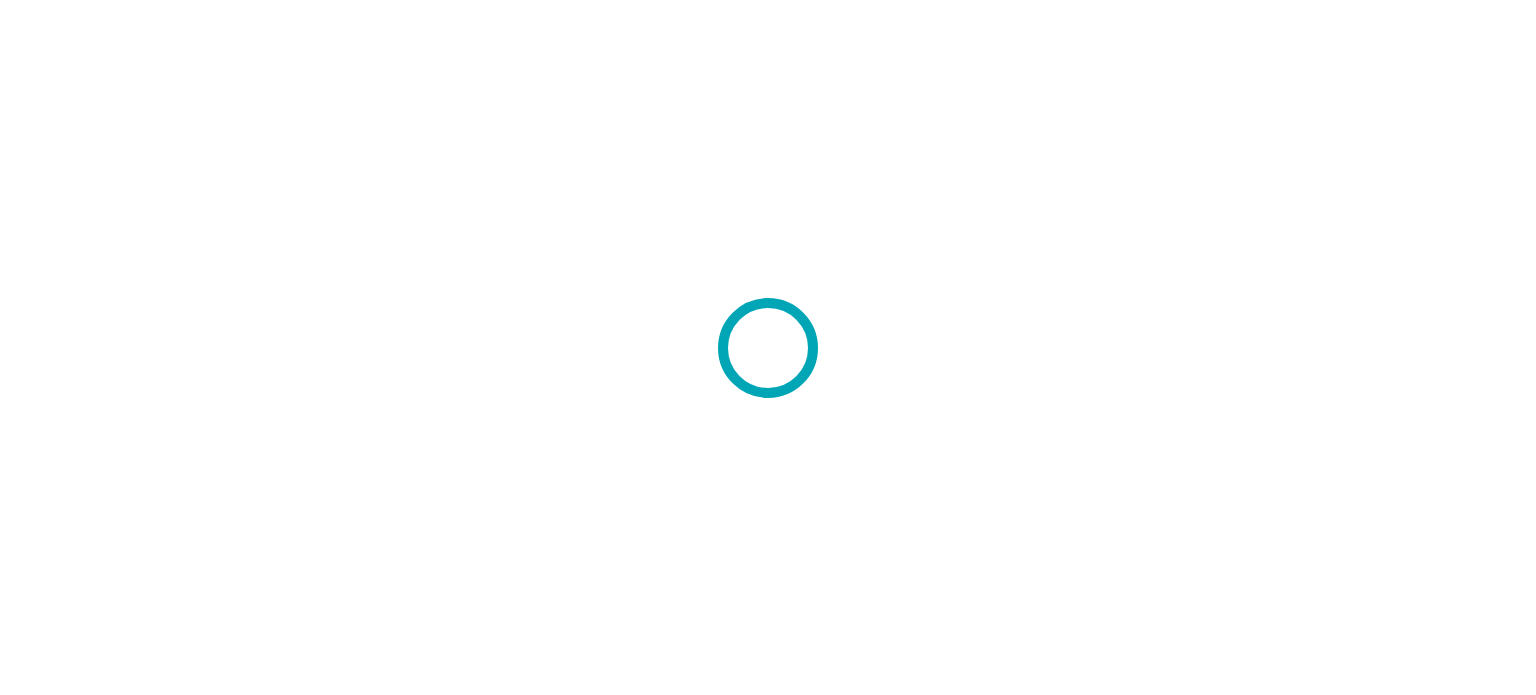 scroll, scrollTop: 0, scrollLeft: 0, axis: both 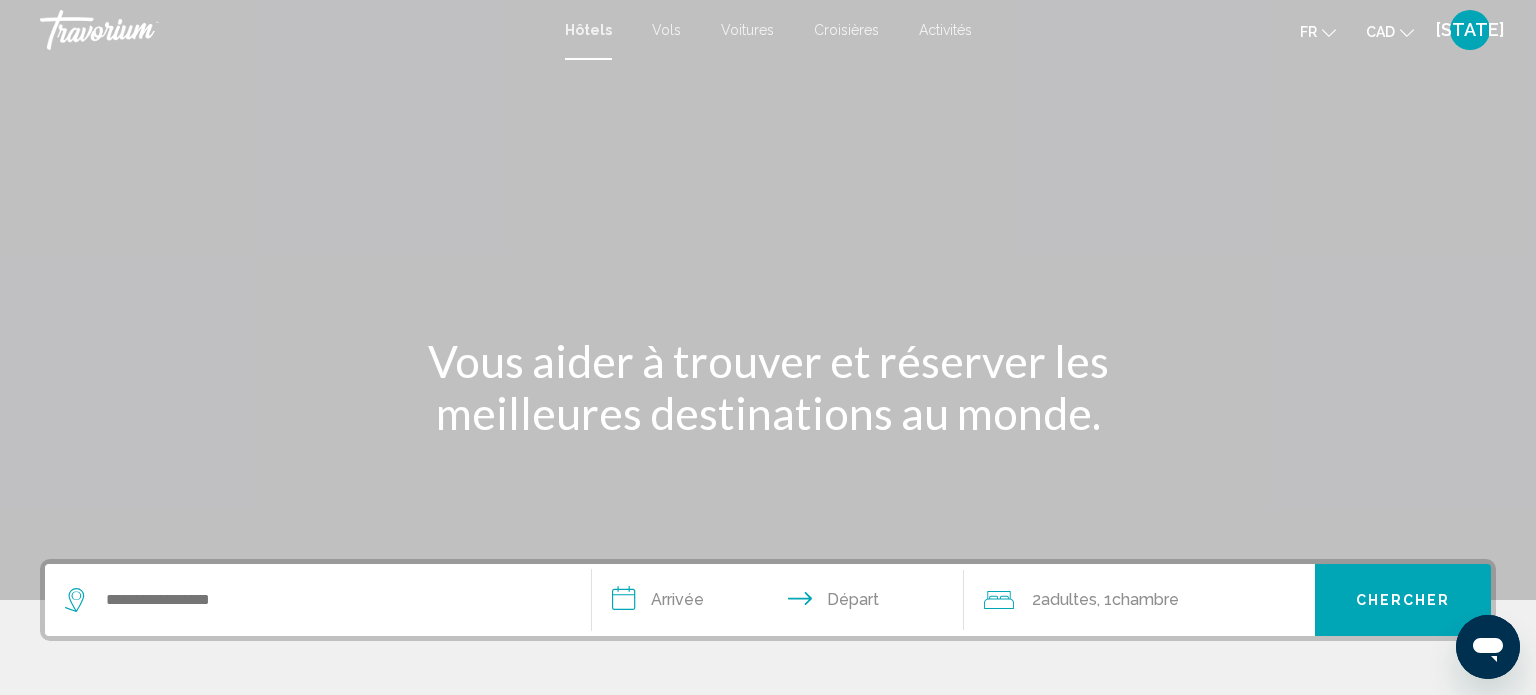 click on "Croisières" at bounding box center (846, 30) 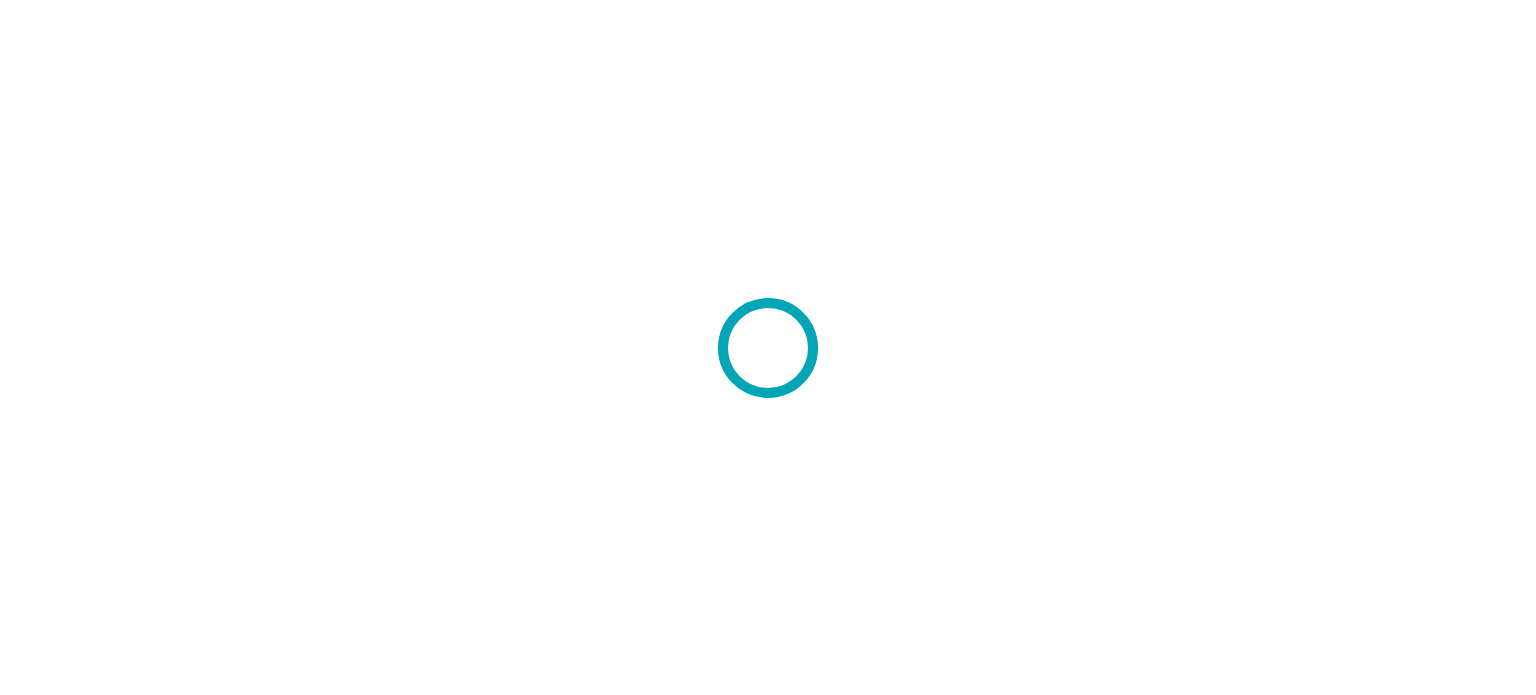 scroll, scrollTop: 0, scrollLeft: 0, axis: both 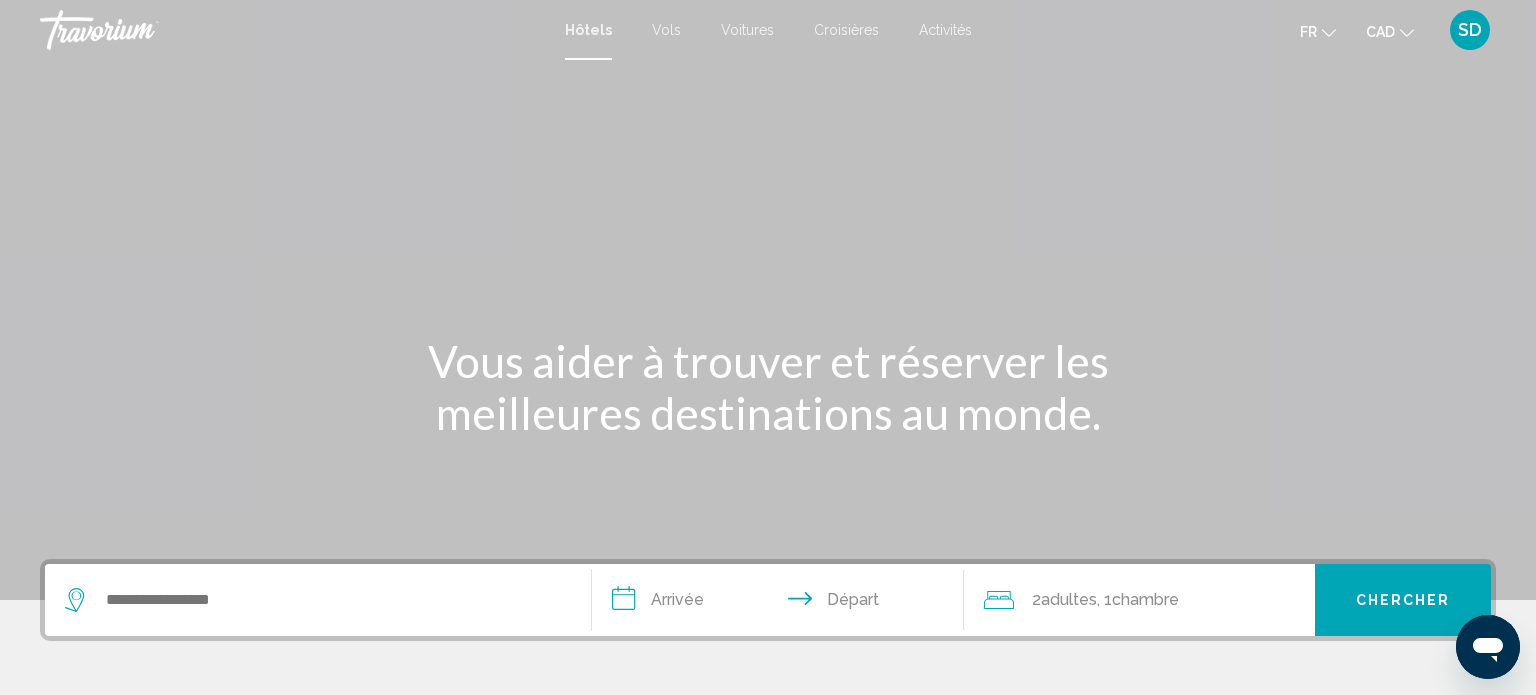 click on "Croisières" at bounding box center (846, 30) 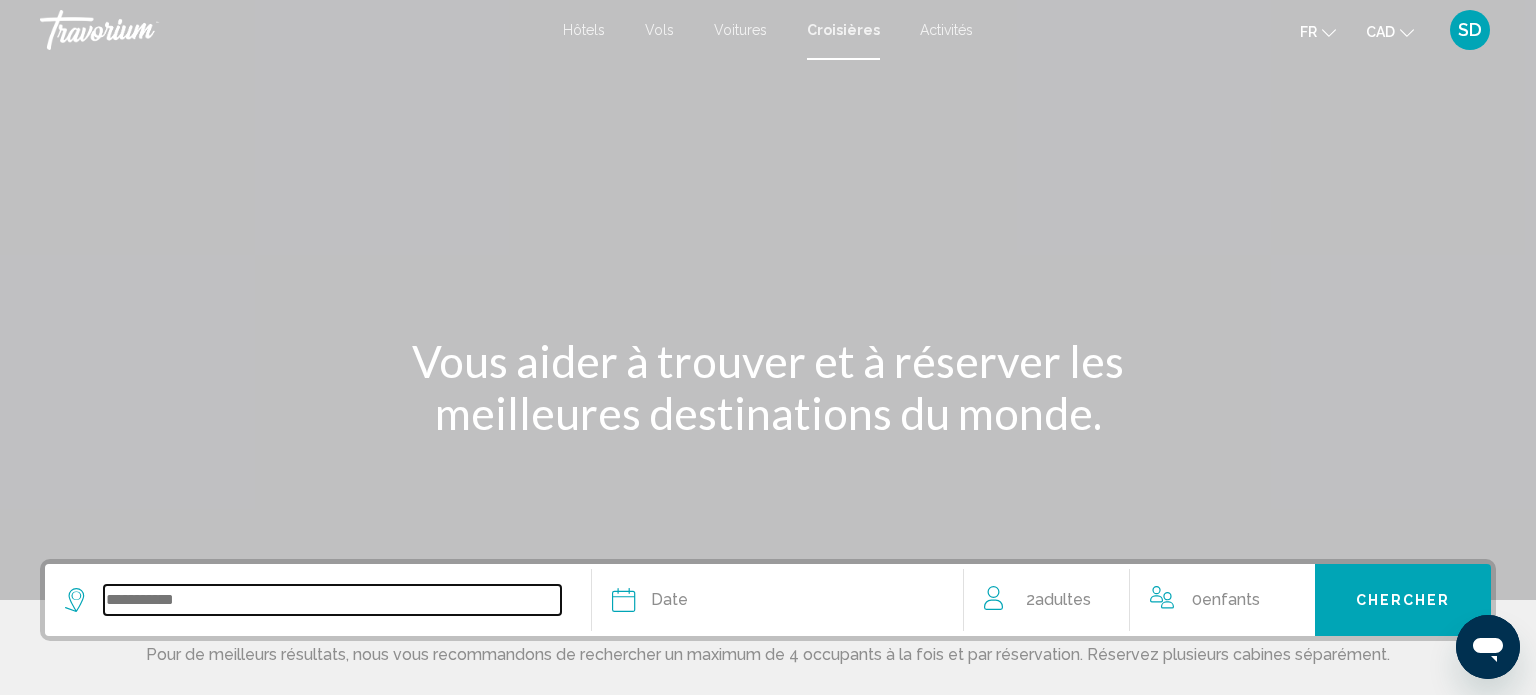 click at bounding box center [332, 600] 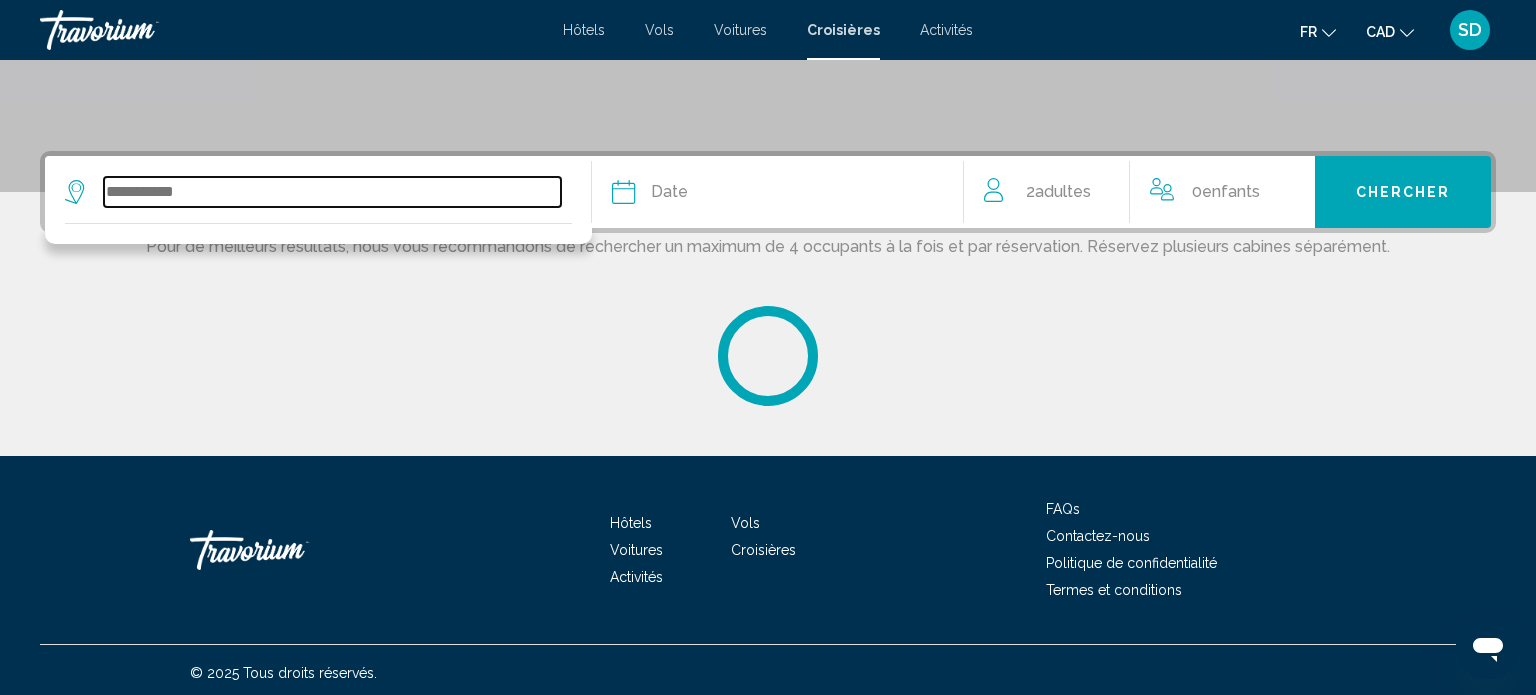 scroll, scrollTop: 413, scrollLeft: 0, axis: vertical 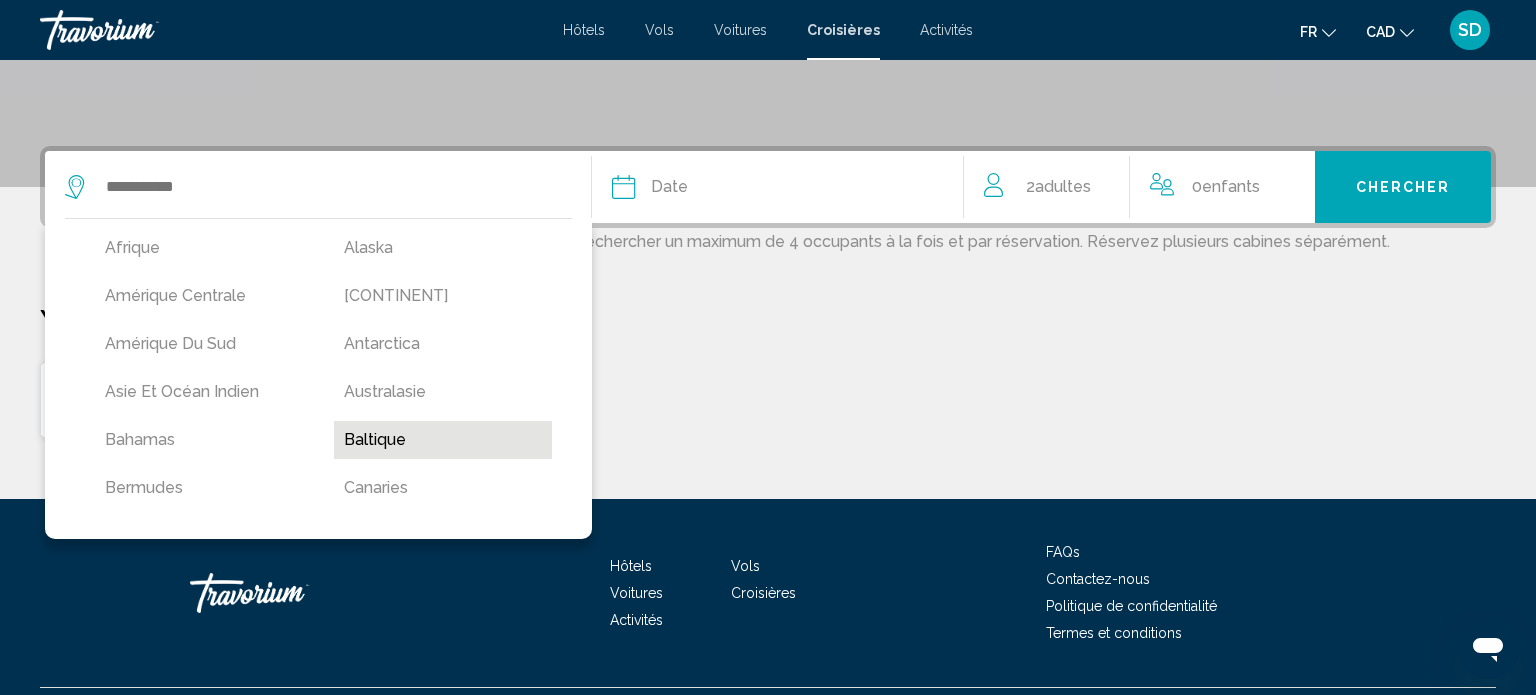 click on "Baltique" at bounding box center [443, 440] 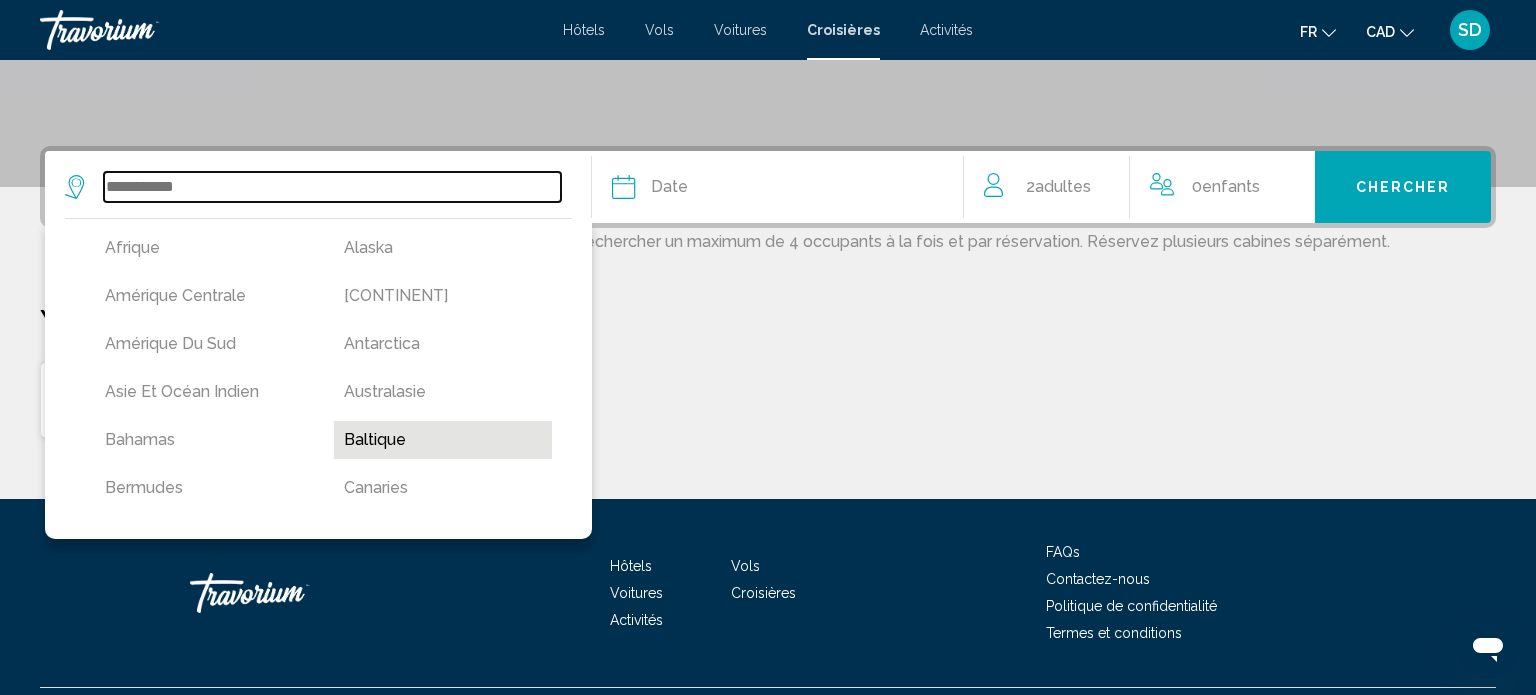 type on "********" 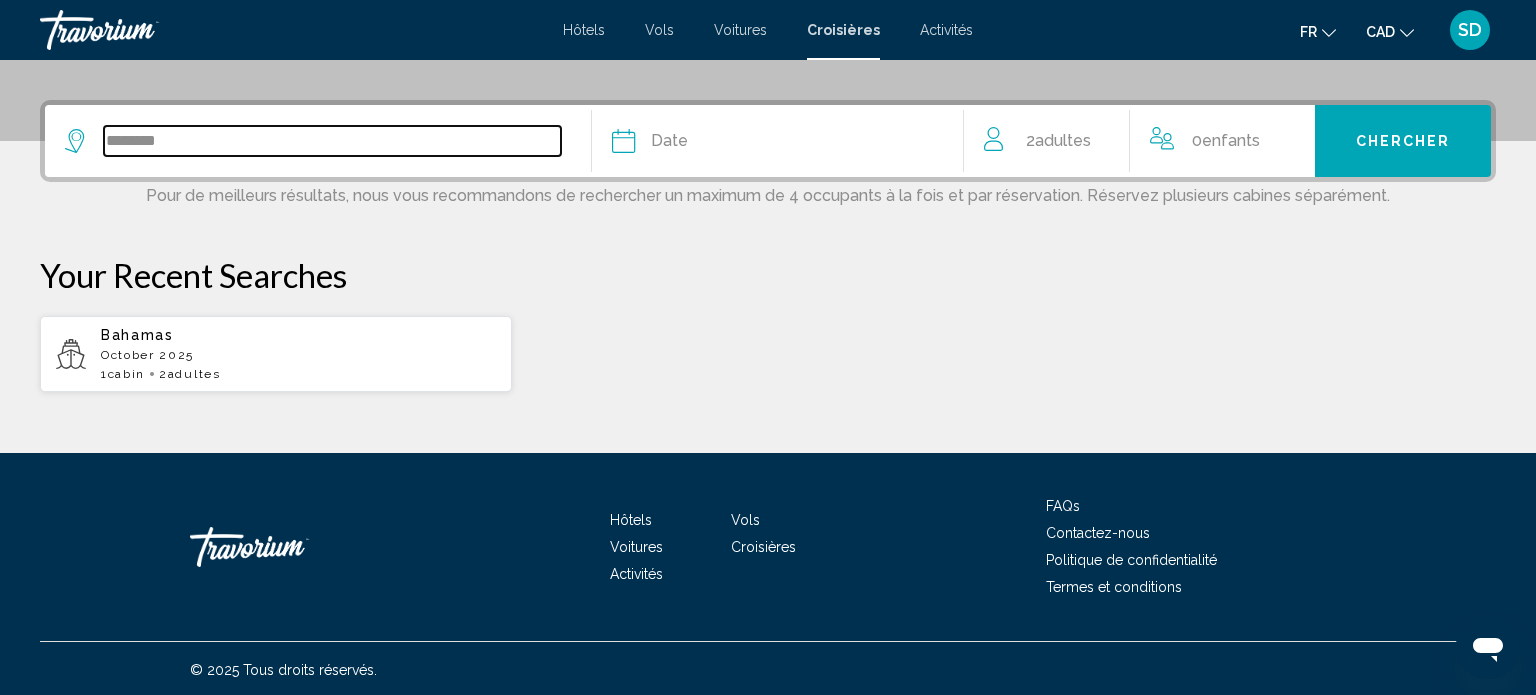 scroll, scrollTop: 460, scrollLeft: 0, axis: vertical 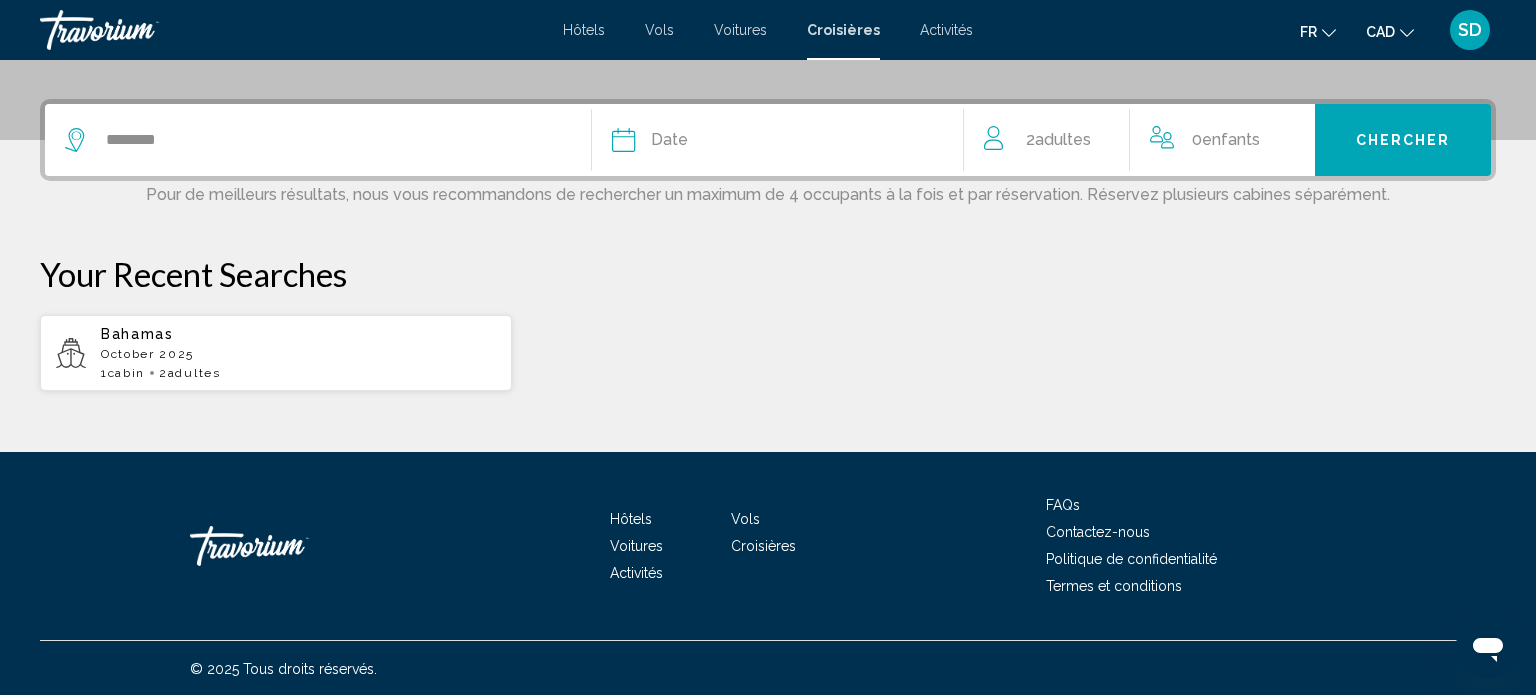 click on "Date" 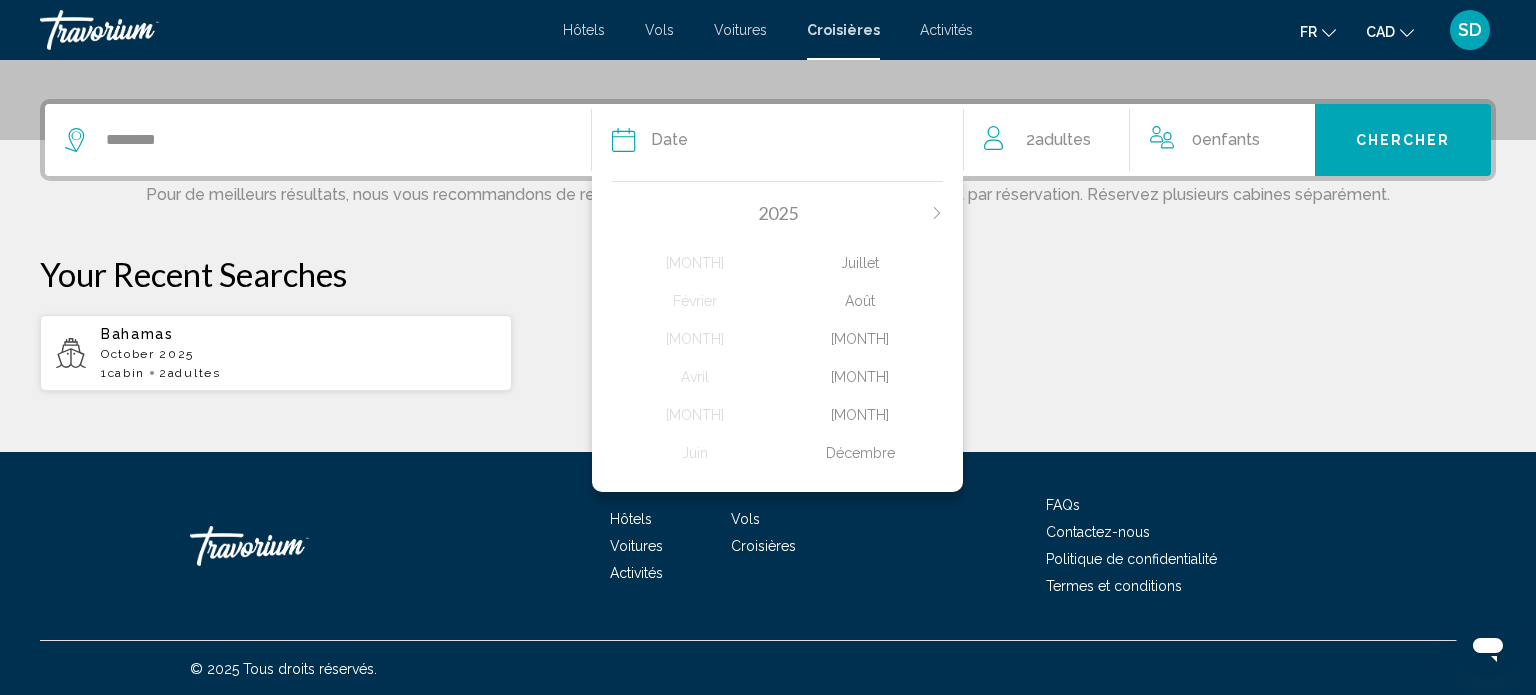 click on "Septembre" 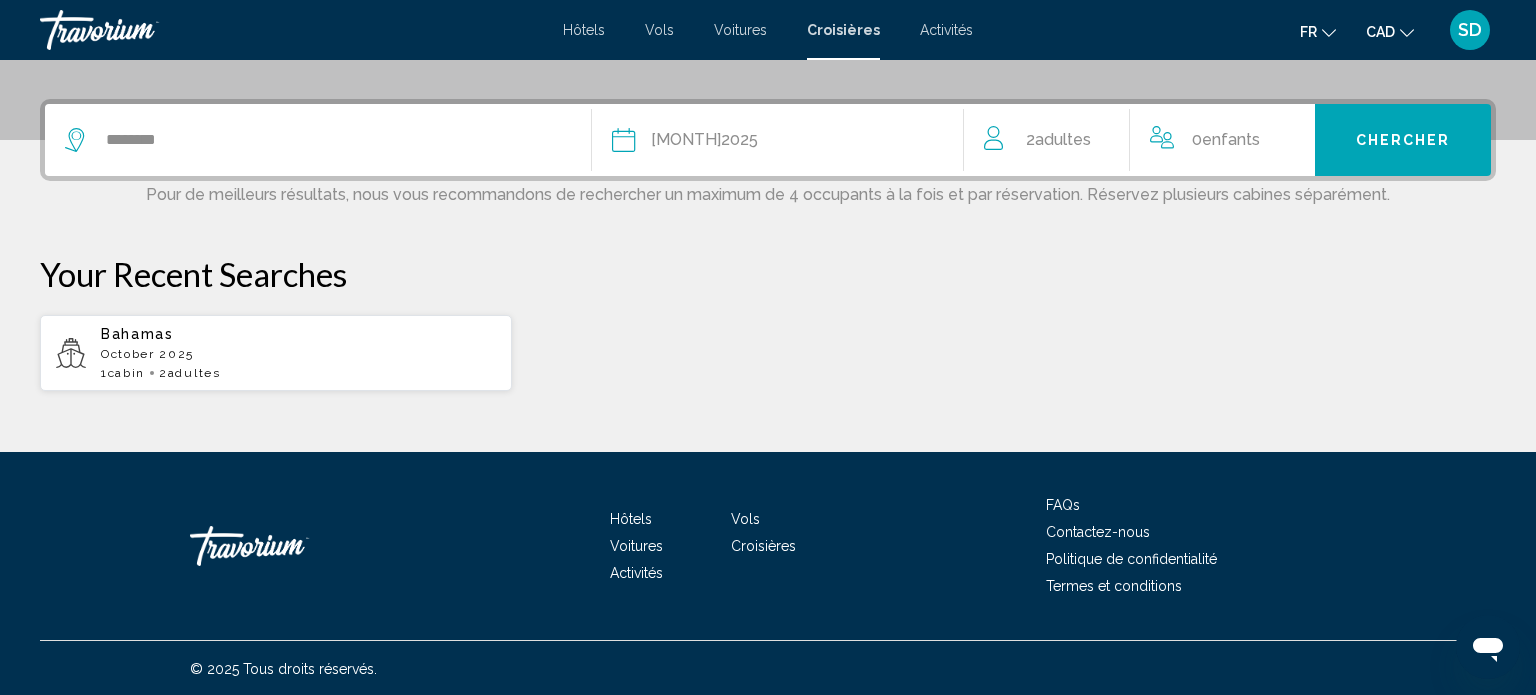 click on "Adultes" 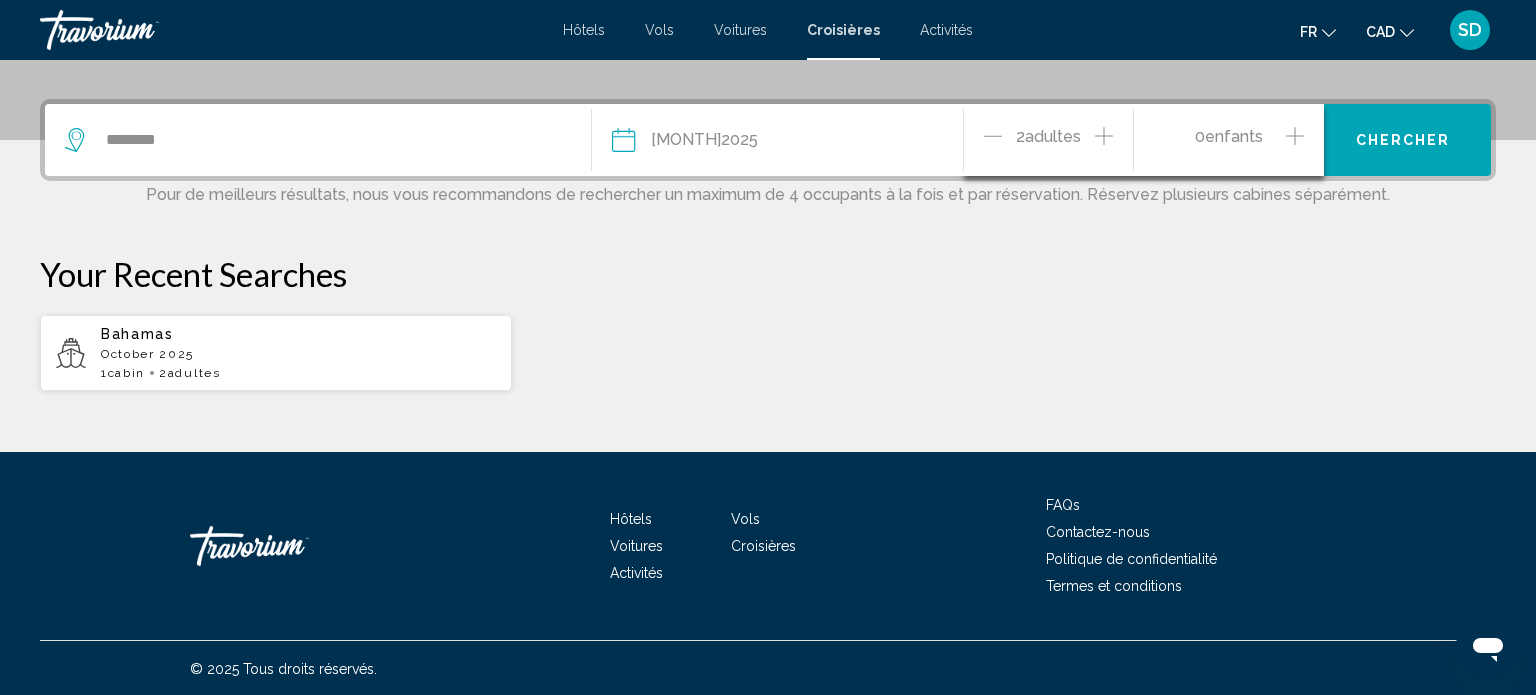 click 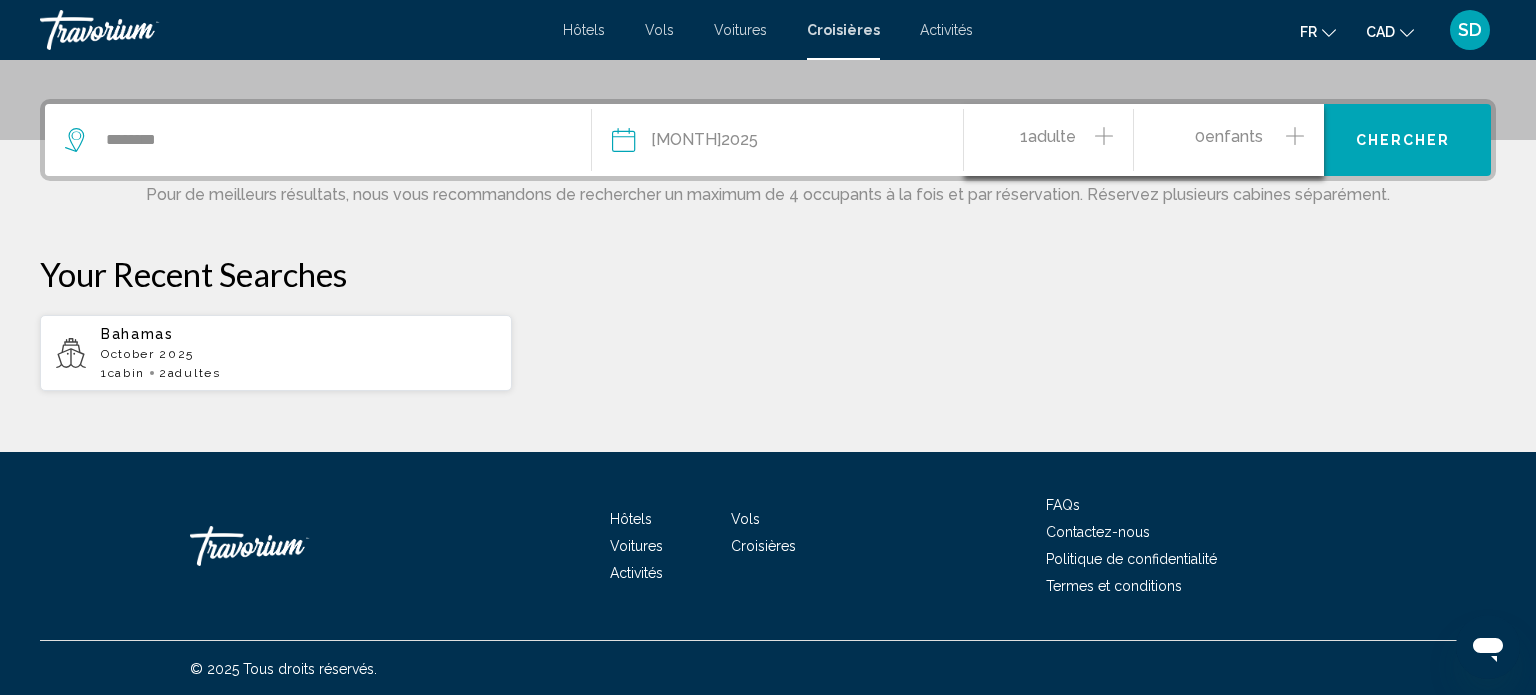 click on "Chercher" at bounding box center (1403, 140) 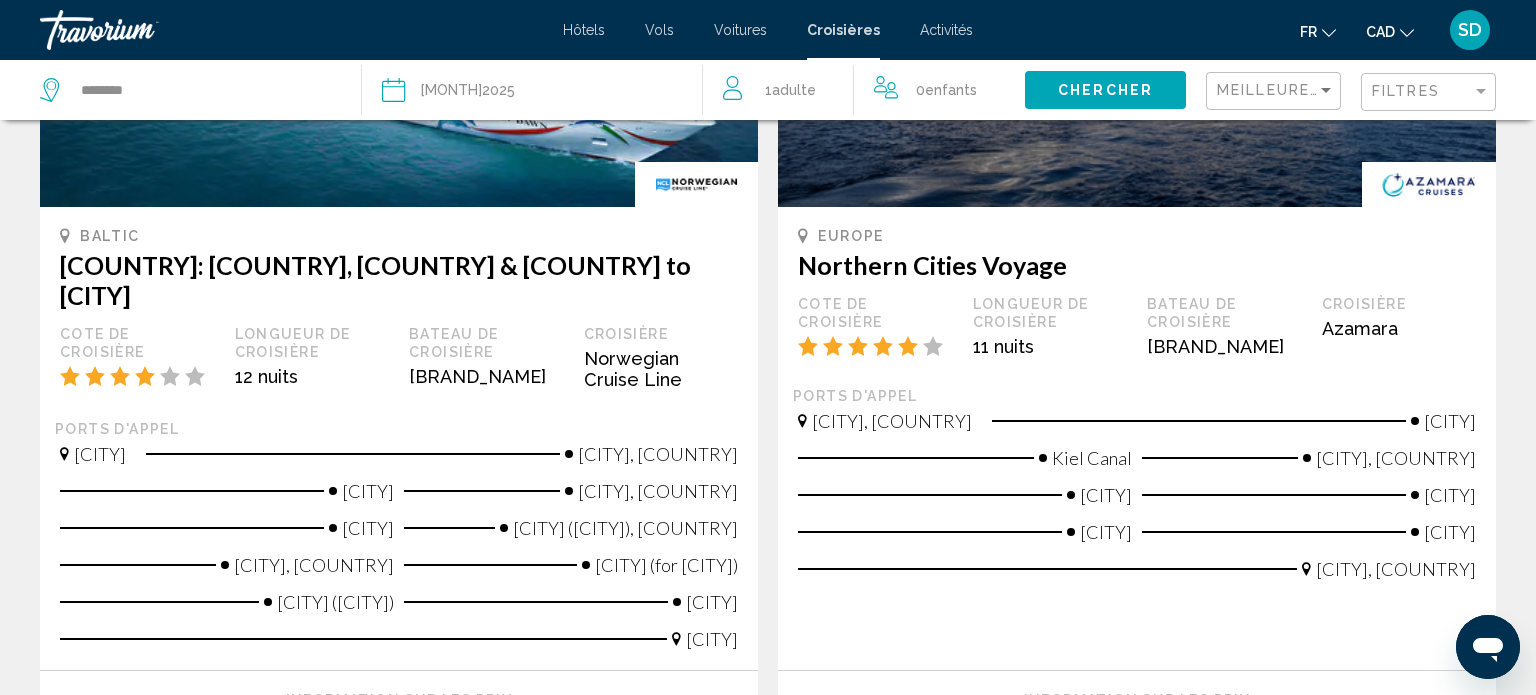 scroll, scrollTop: 0, scrollLeft: 0, axis: both 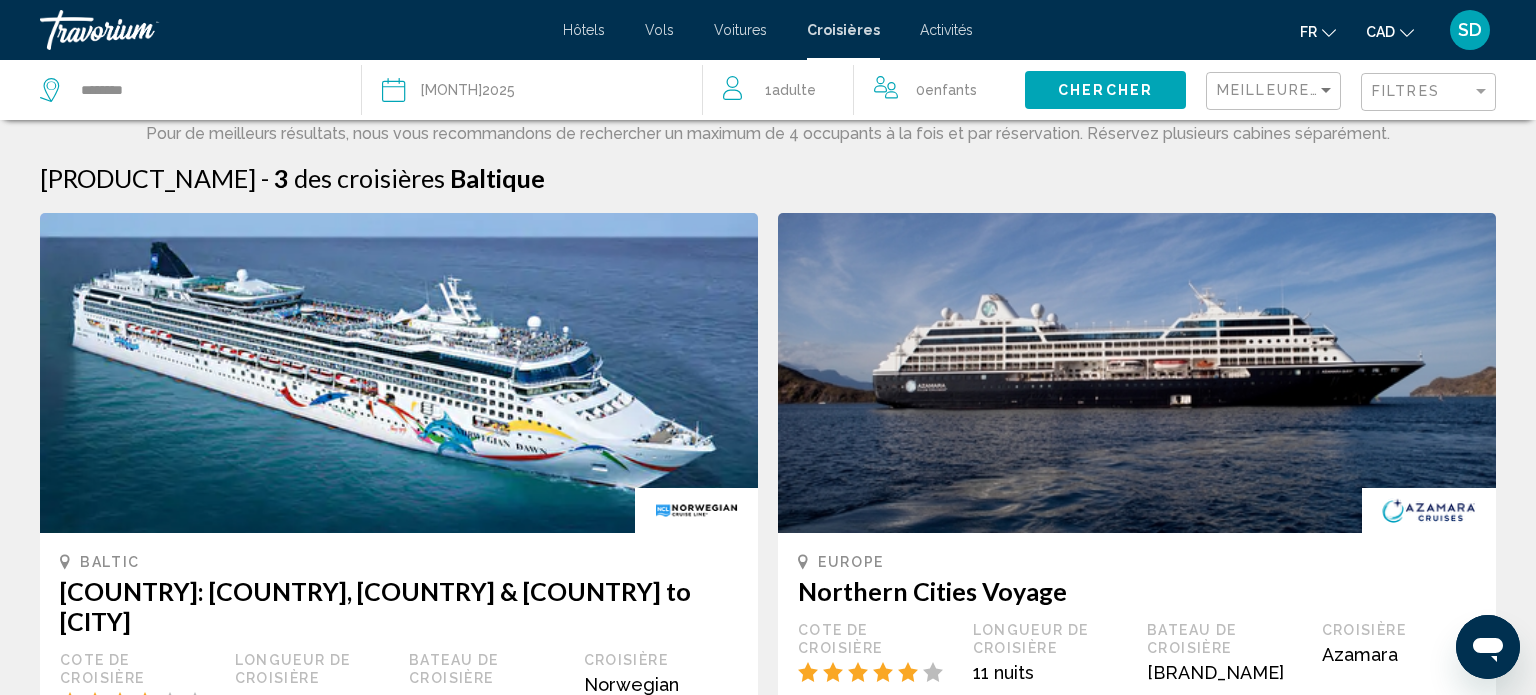 click on "********" 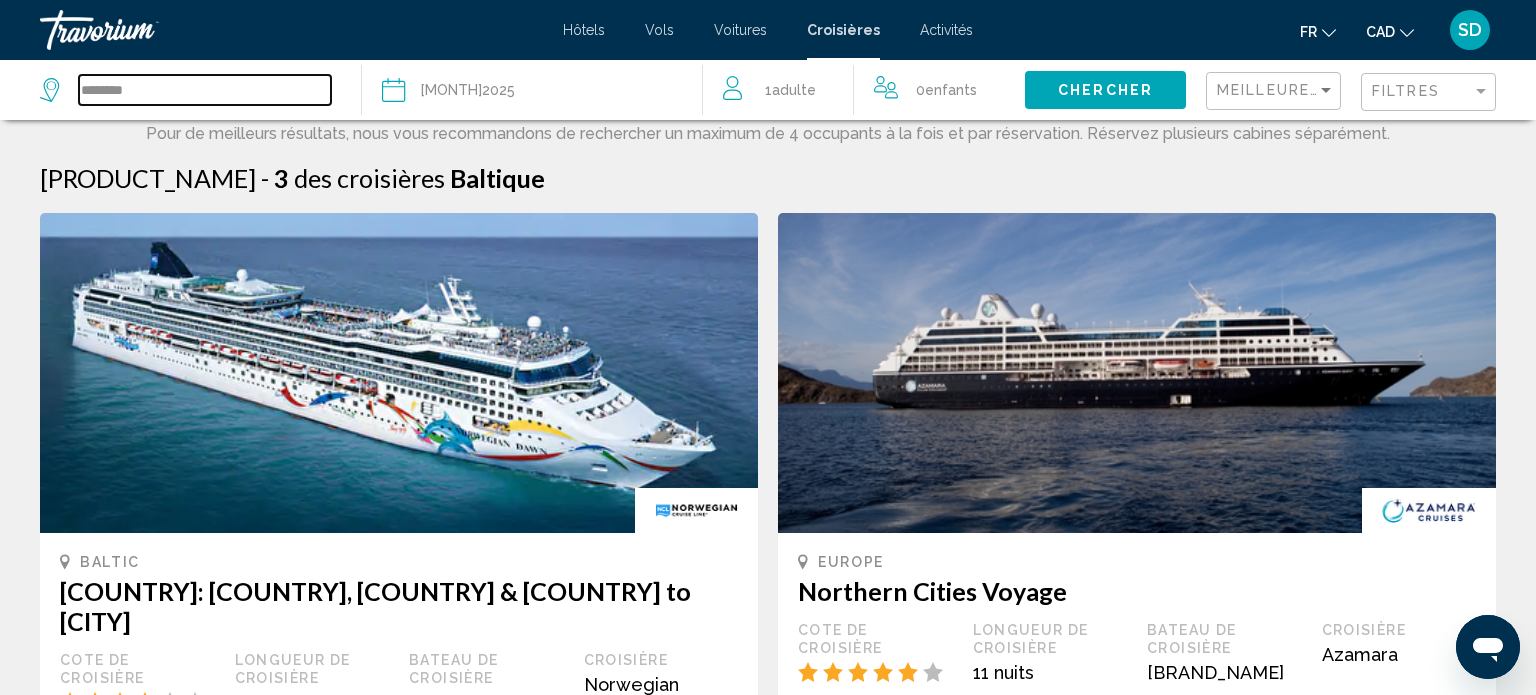 click on "********" at bounding box center [205, 90] 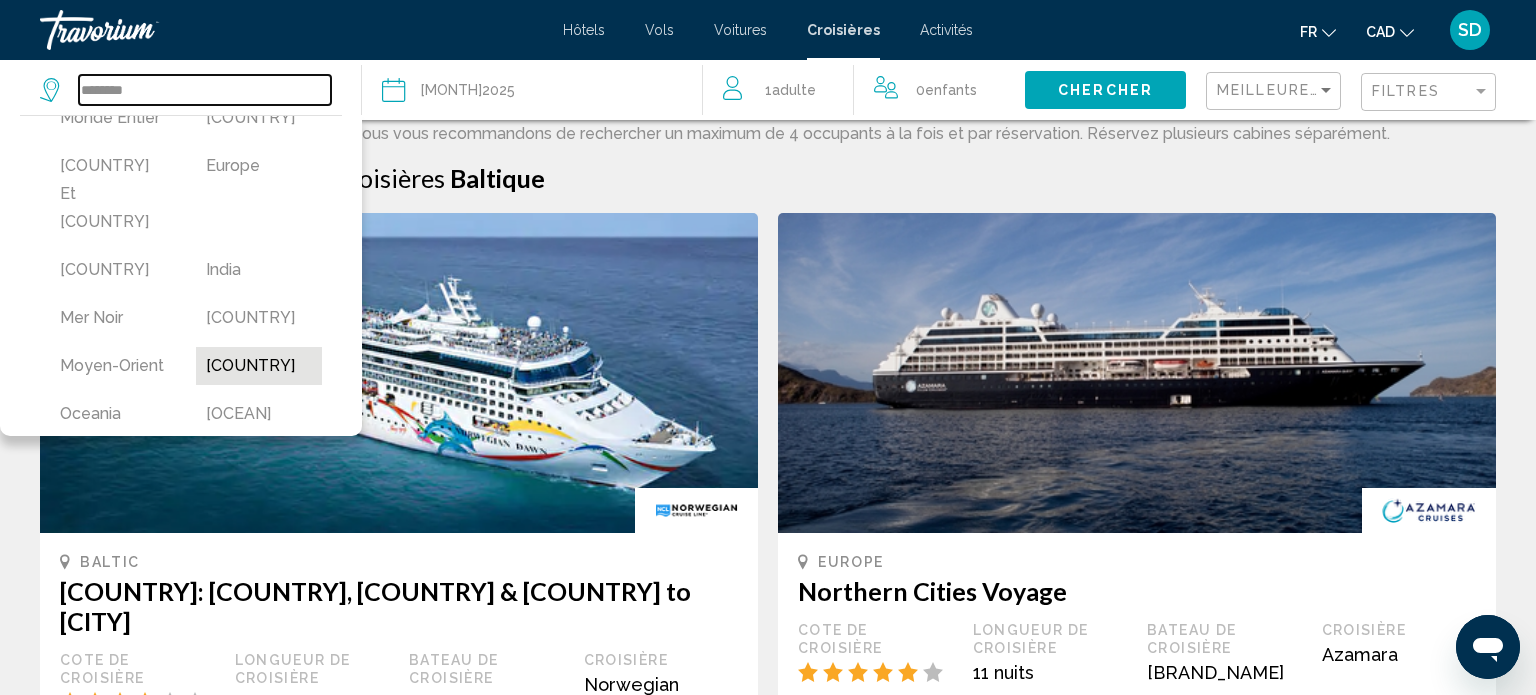 scroll, scrollTop: 476, scrollLeft: 0, axis: vertical 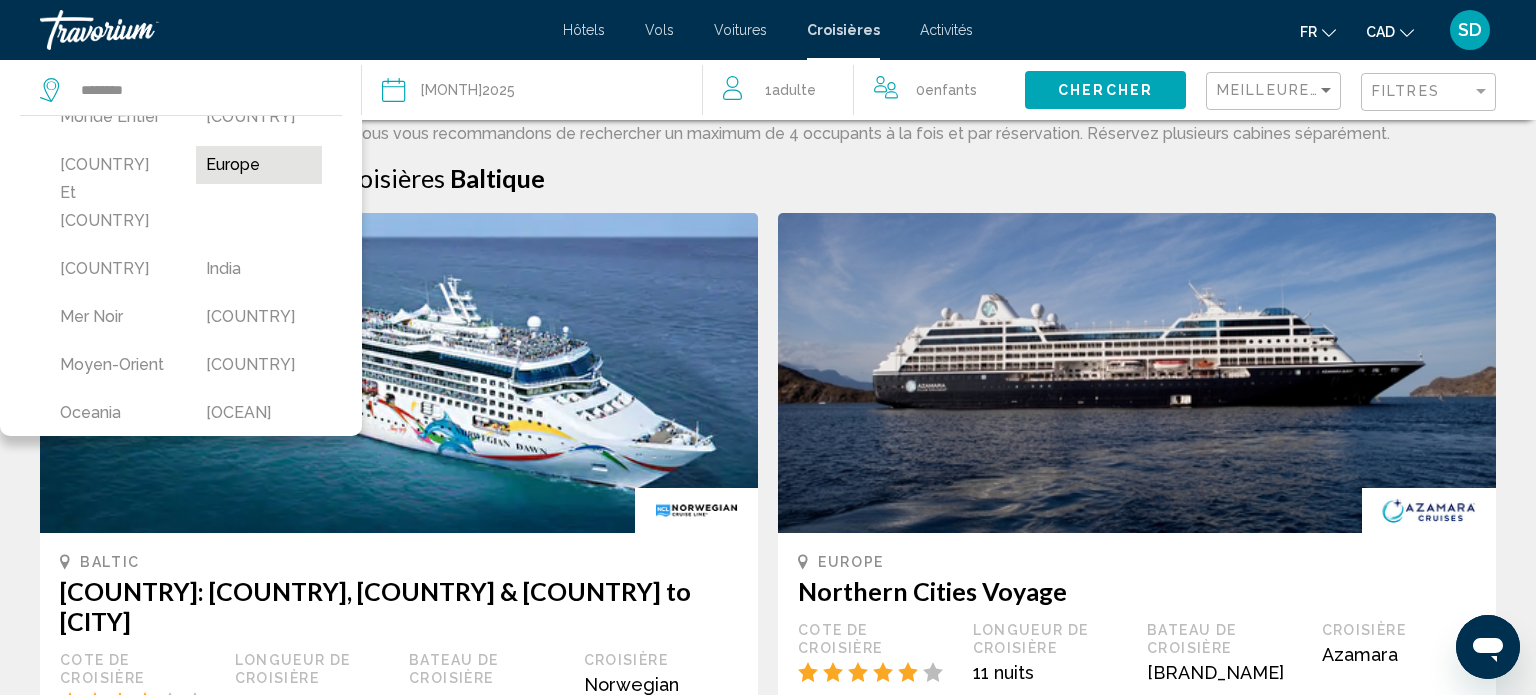 click on "Europe" at bounding box center [259, 165] 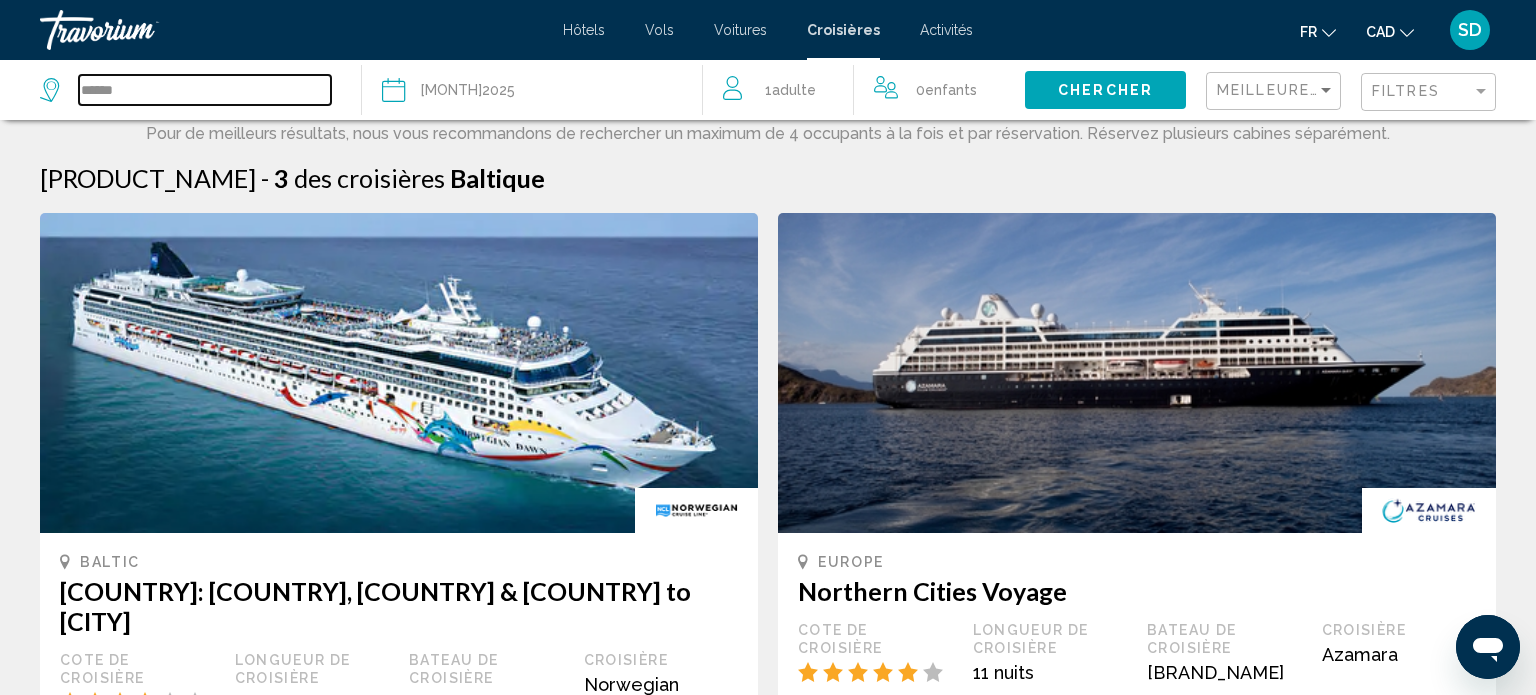 click on "******" at bounding box center [205, 90] 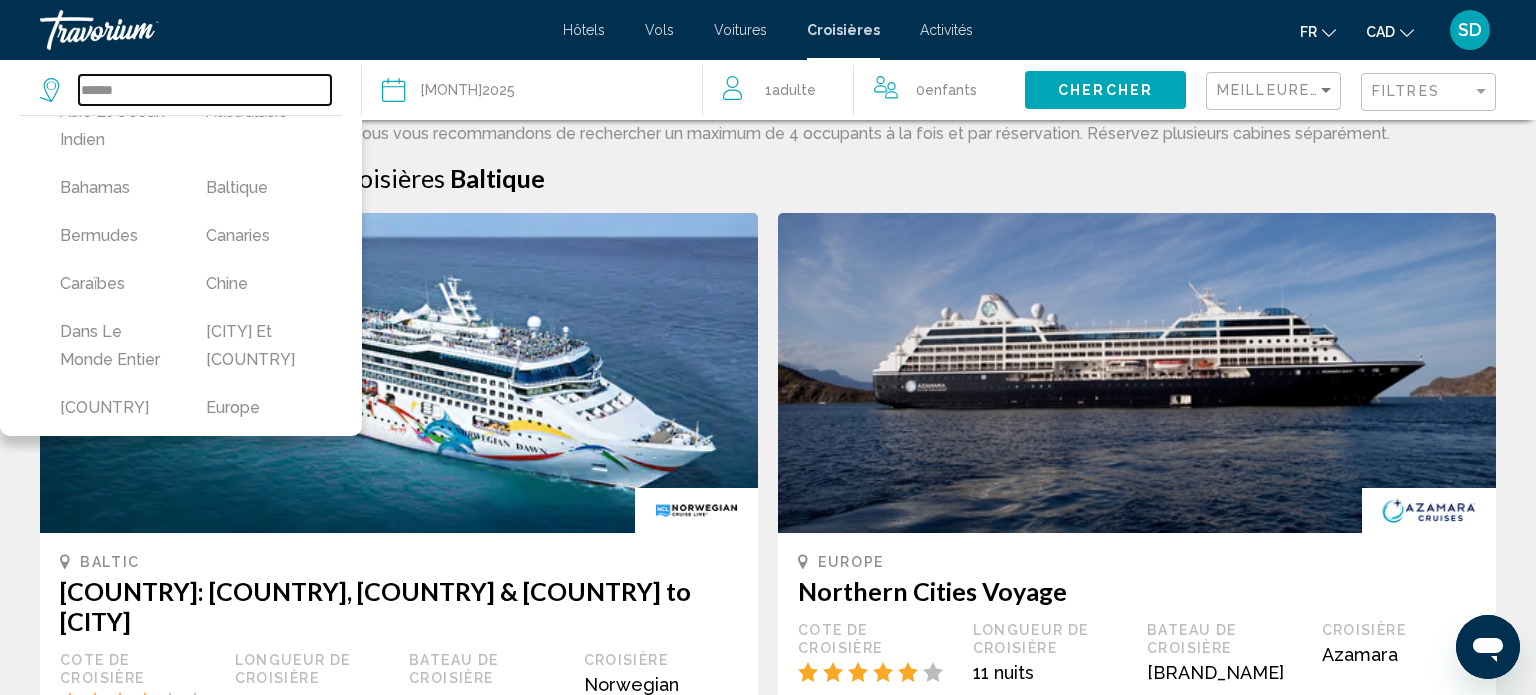 scroll, scrollTop: 0, scrollLeft: 0, axis: both 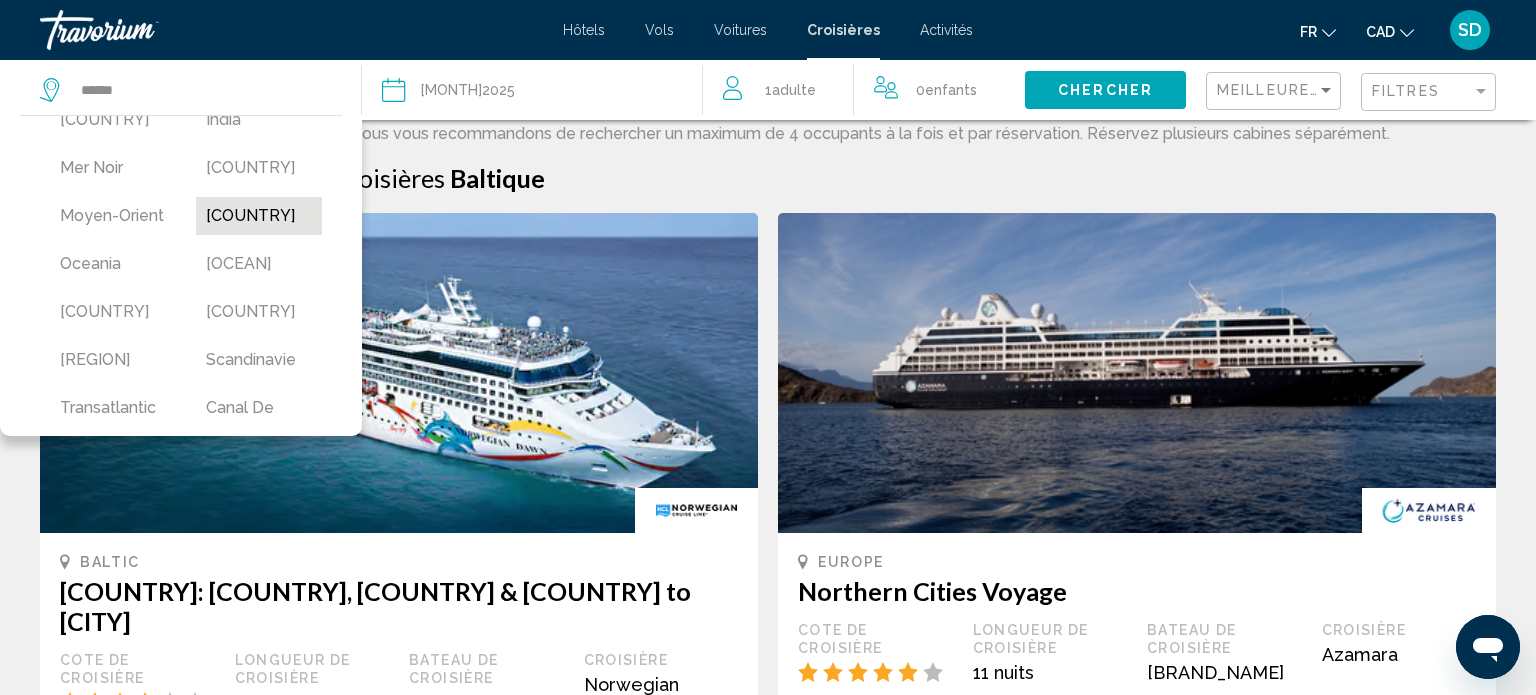 click on "[REGION]" at bounding box center (259, 216) 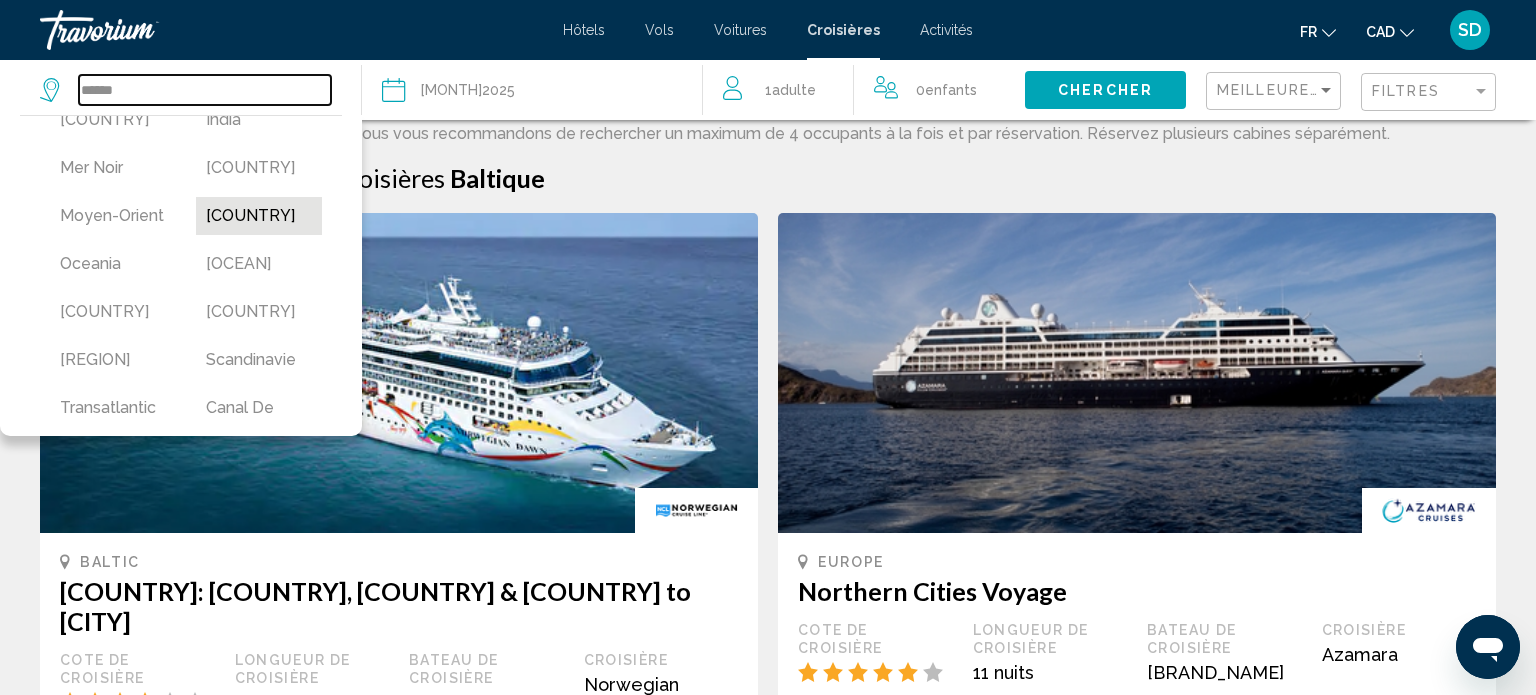 type on "**********" 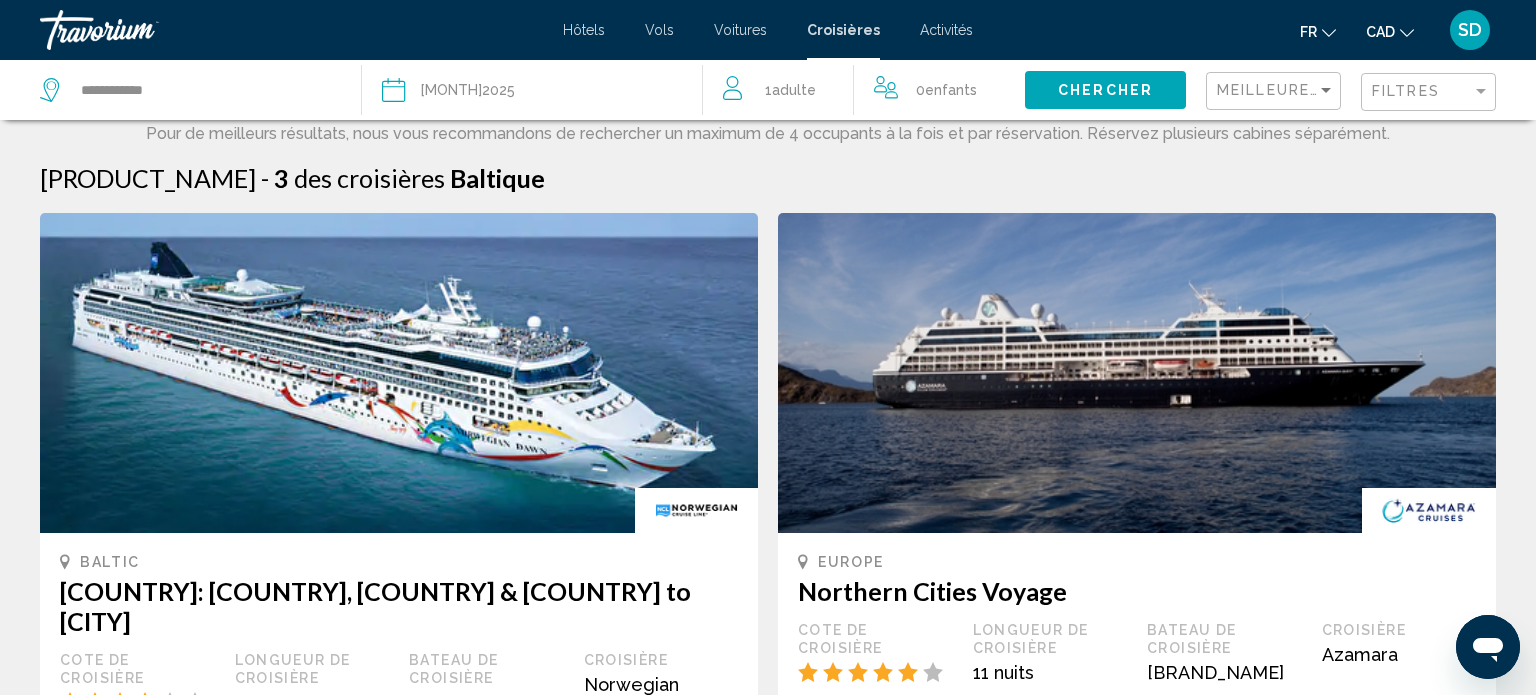 click on "Chercher" 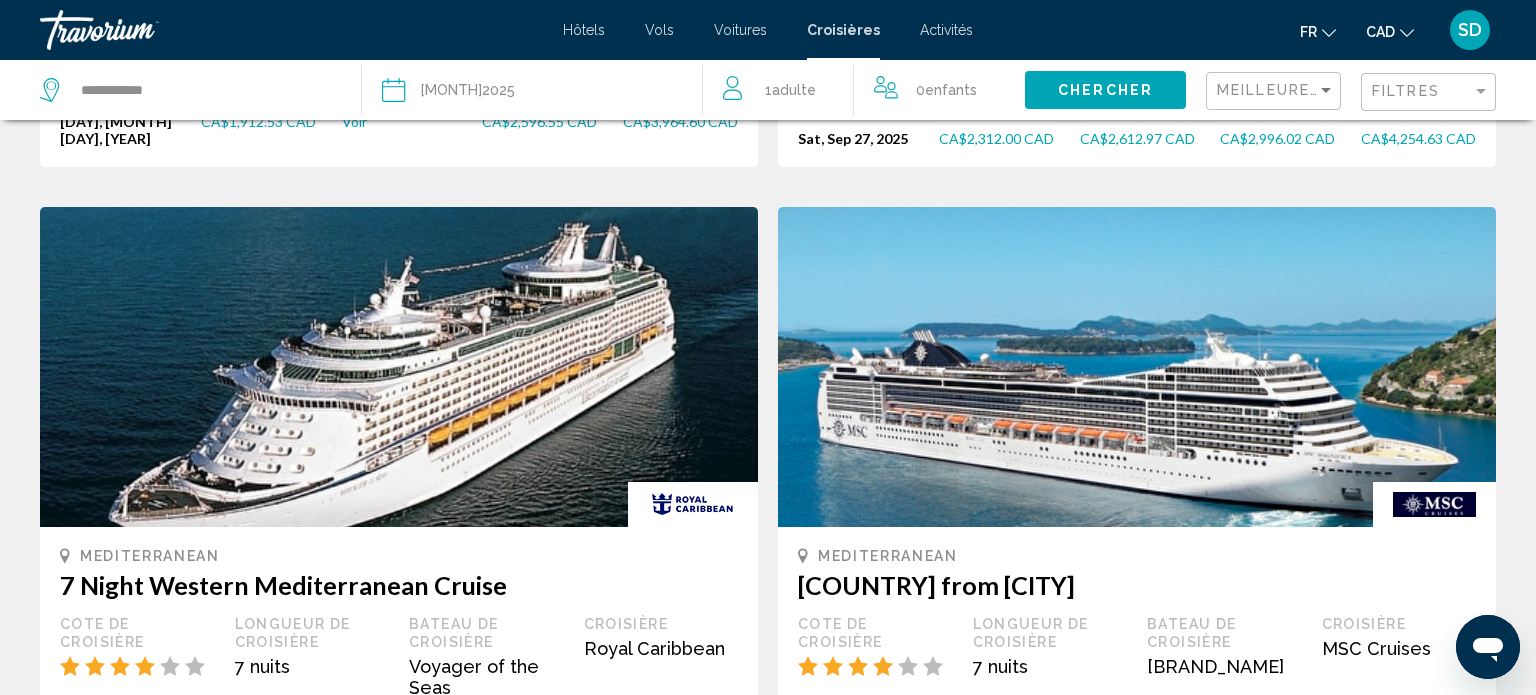 scroll, scrollTop: 0, scrollLeft: 0, axis: both 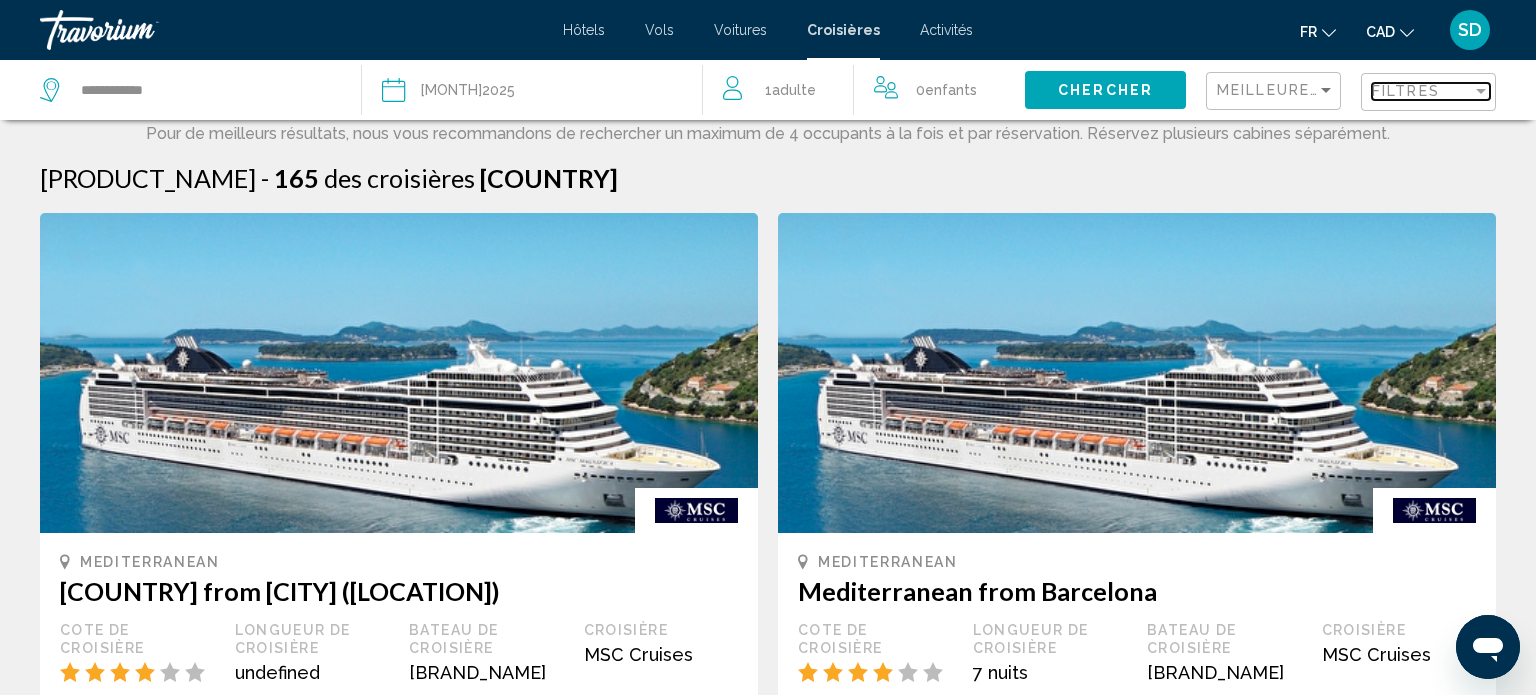click on "Filtres" at bounding box center (1406, 91) 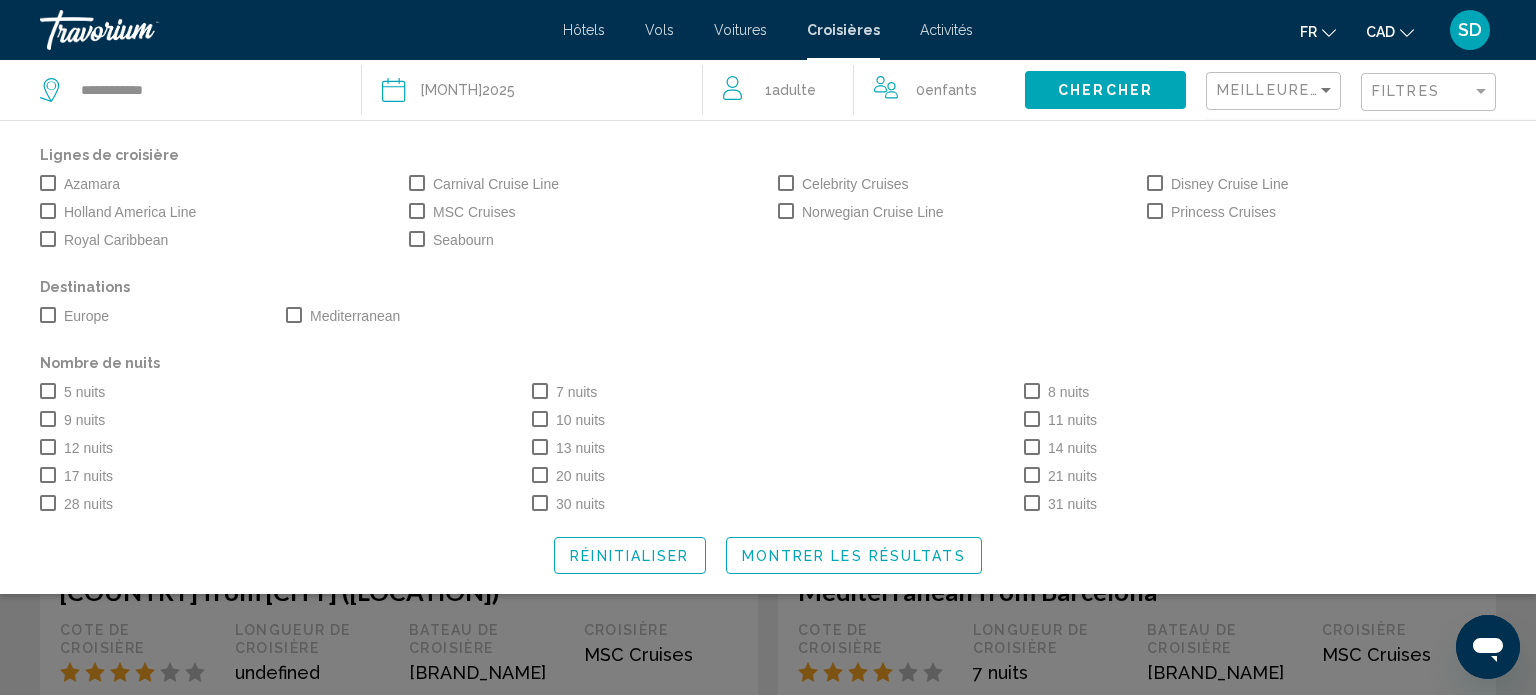 click at bounding box center (786, 211) 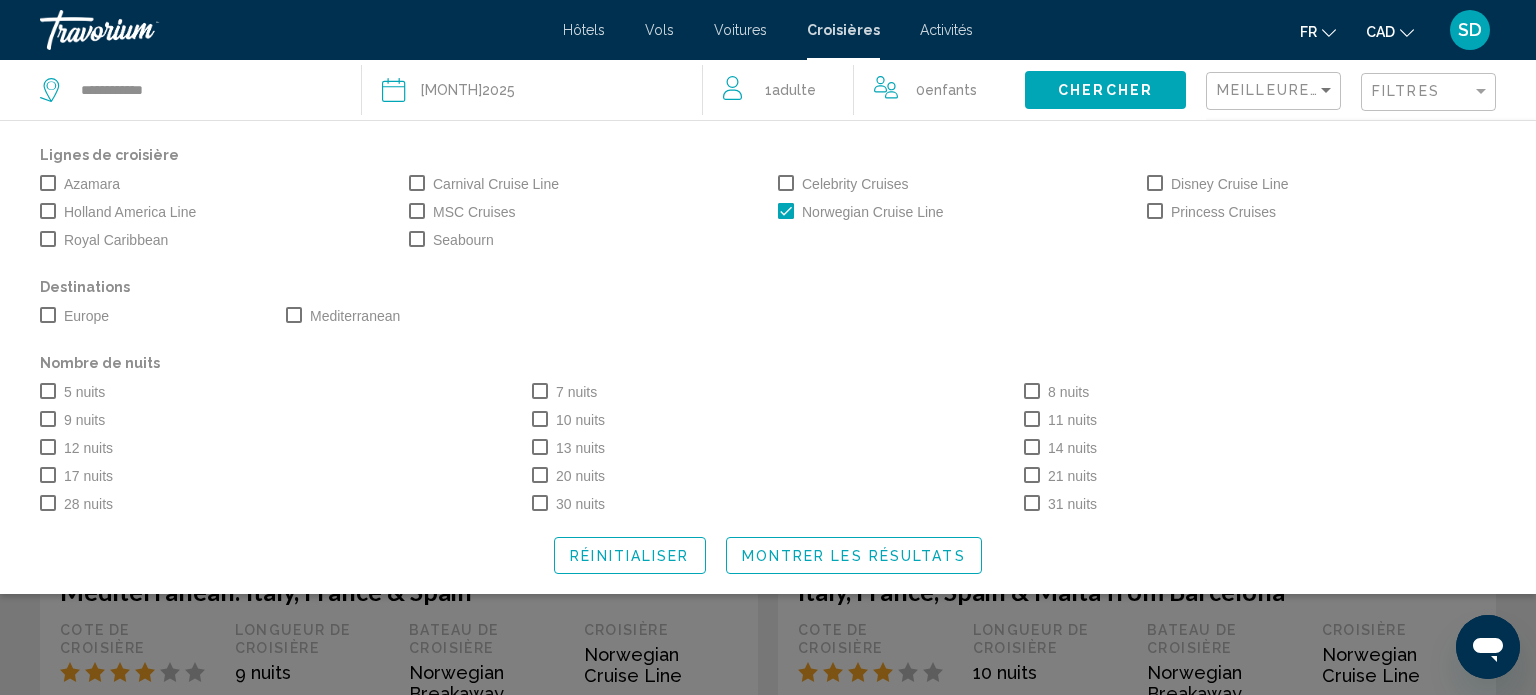 click on "Montrer les résultats" 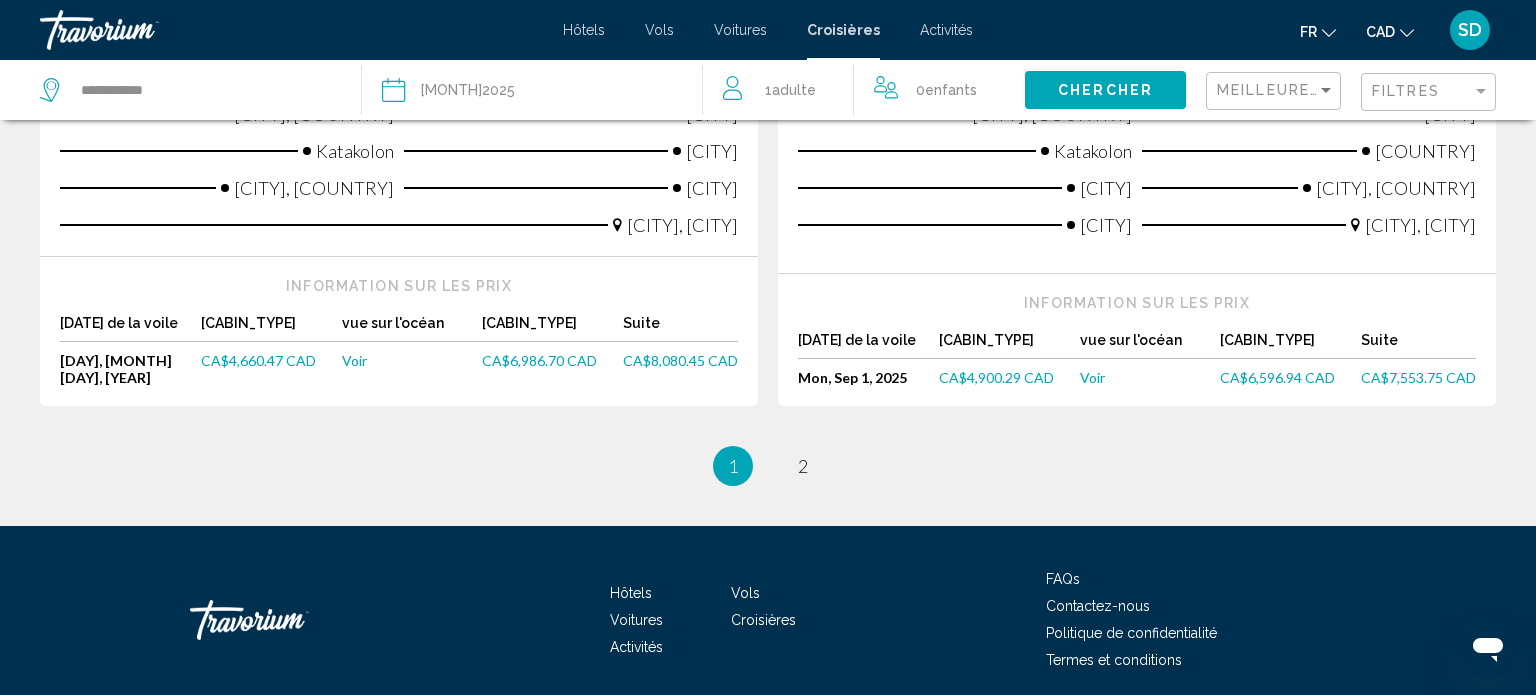 scroll, scrollTop: 2563, scrollLeft: 0, axis: vertical 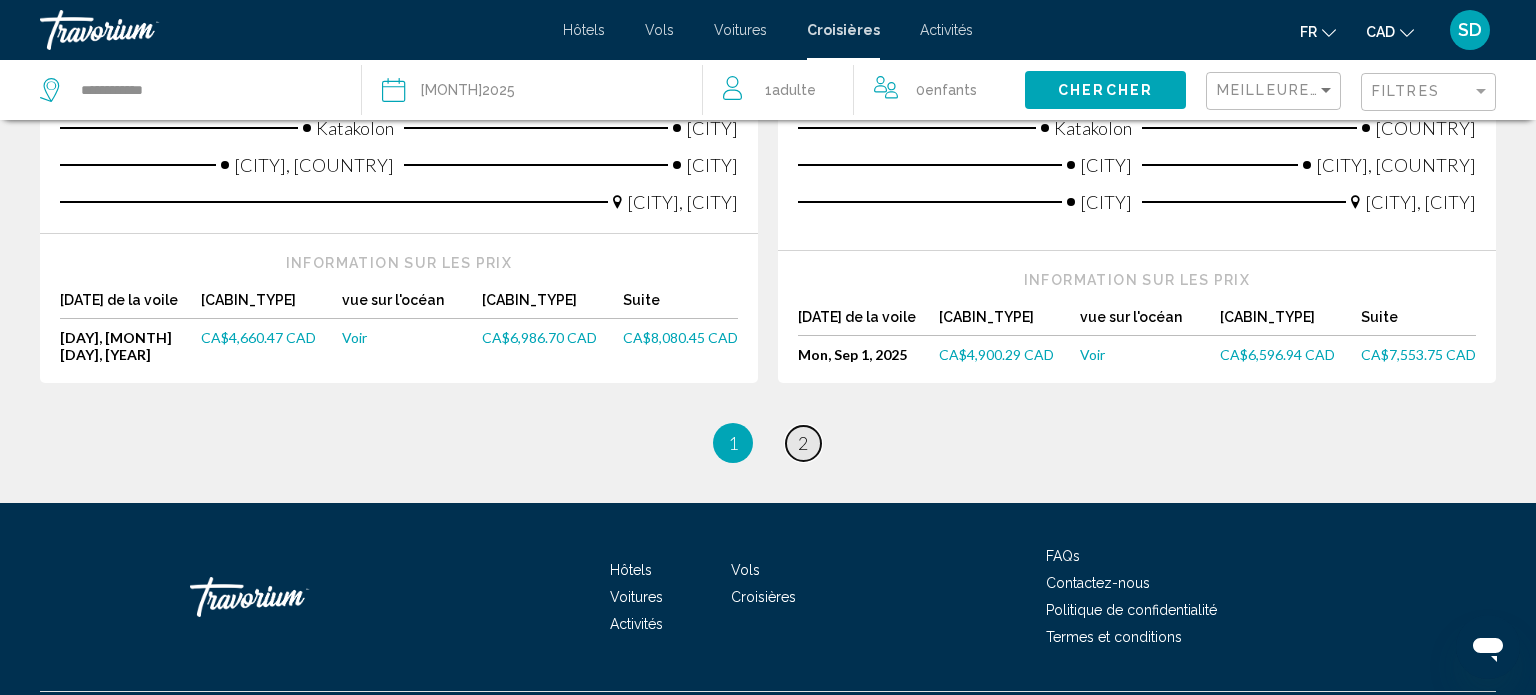 click on "page  2" at bounding box center [803, 443] 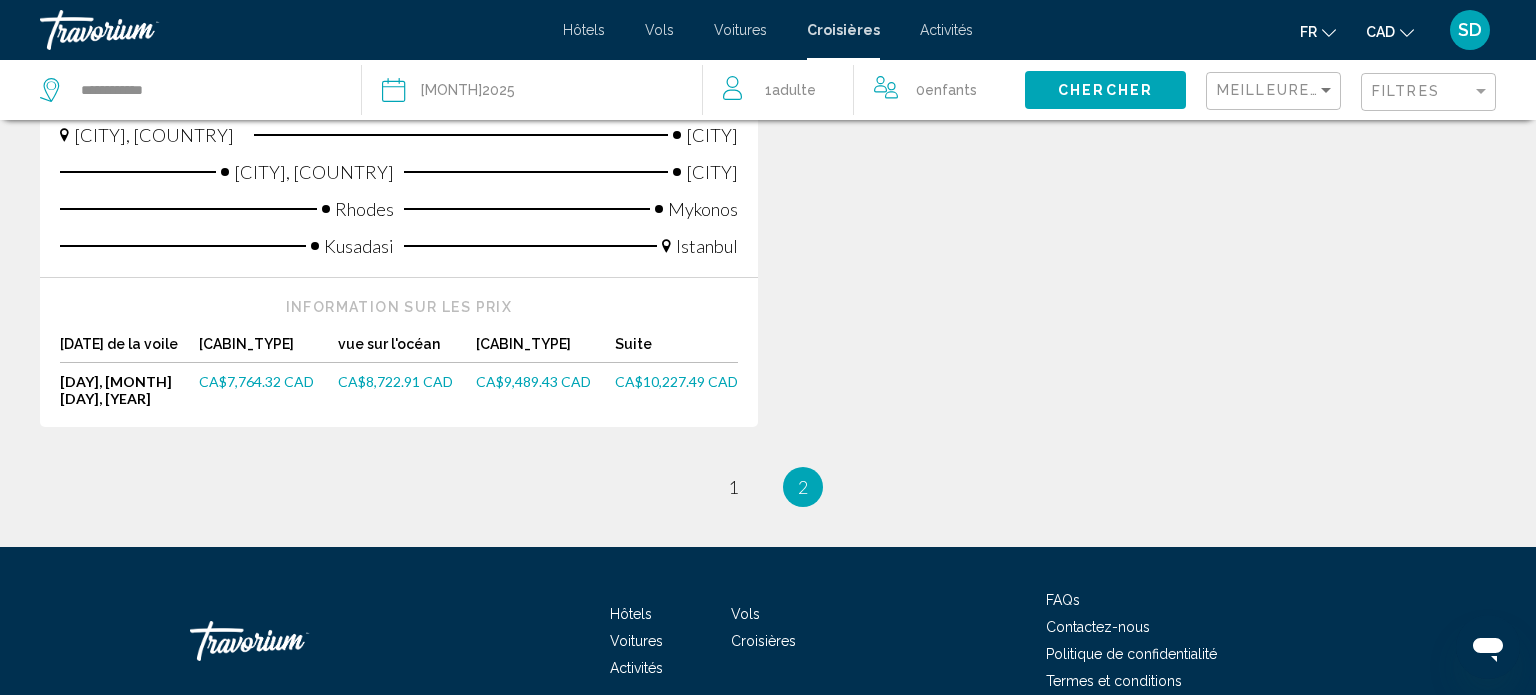 scroll, scrollTop: 2559, scrollLeft: 0, axis: vertical 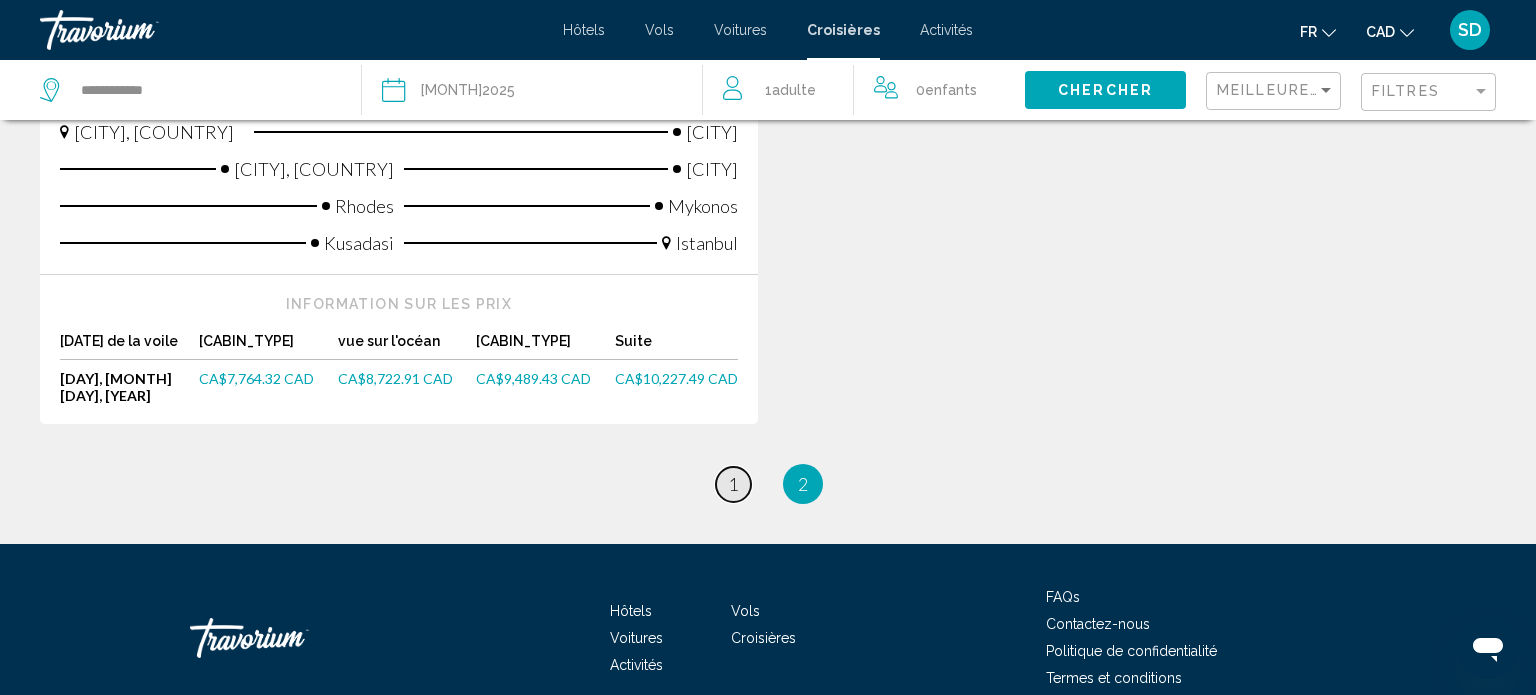 click on "page  1" at bounding box center [733, 484] 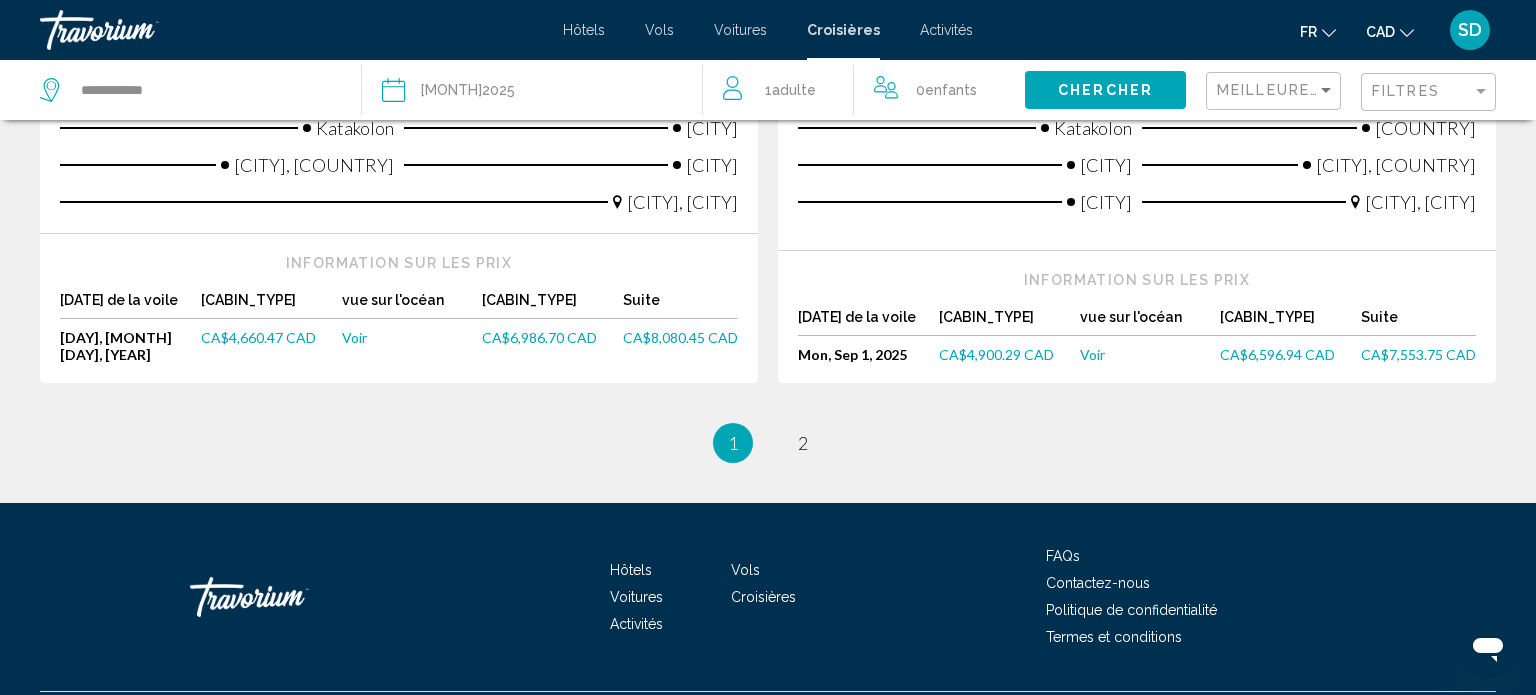 scroll, scrollTop: 2562, scrollLeft: 0, axis: vertical 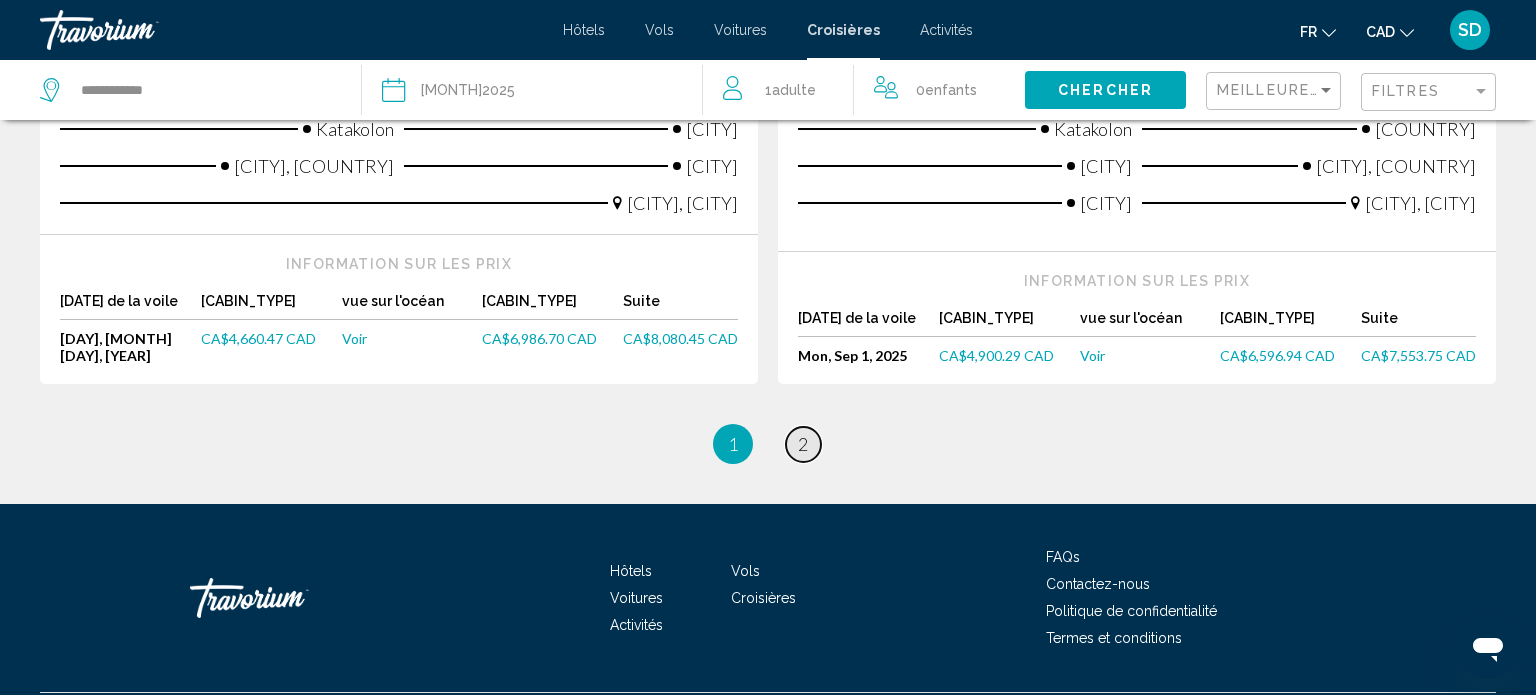 click on "page  2" at bounding box center [803, 444] 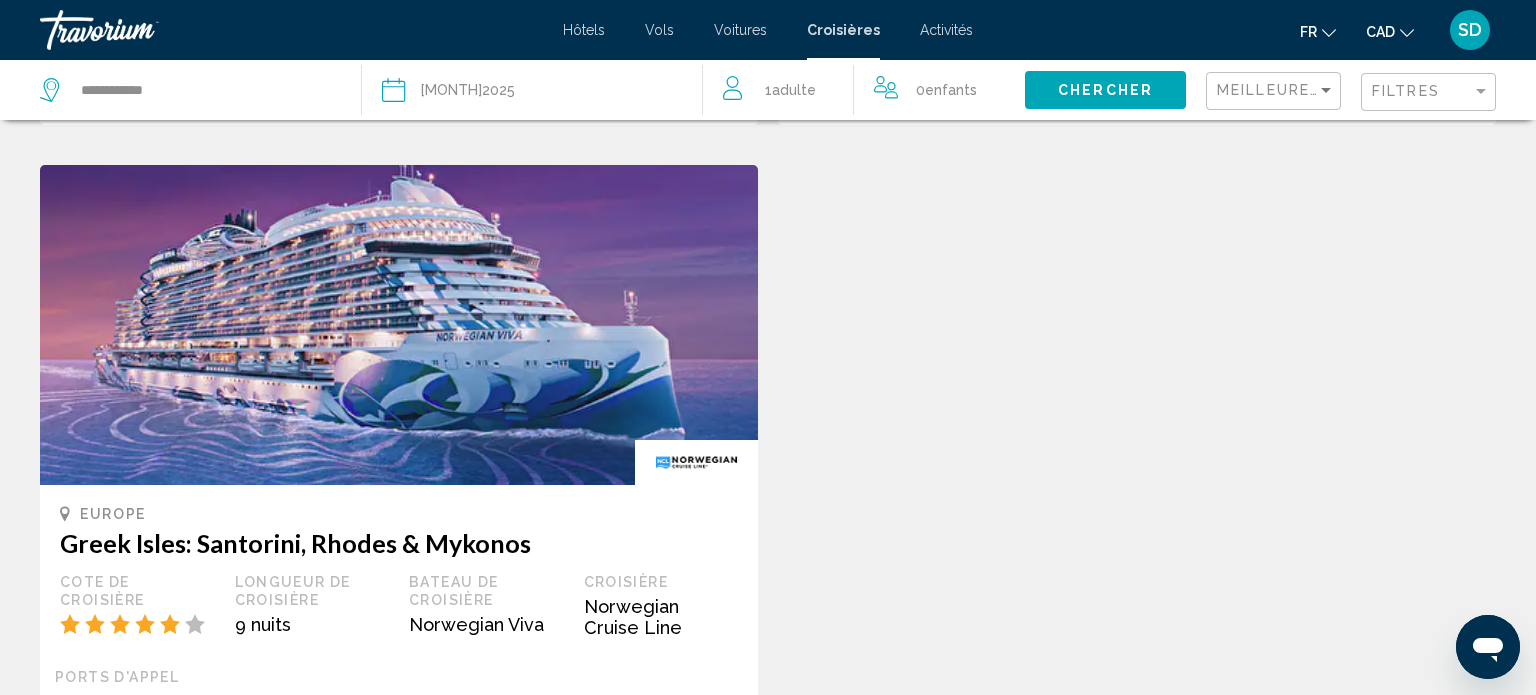 scroll, scrollTop: 2565, scrollLeft: 0, axis: vertical 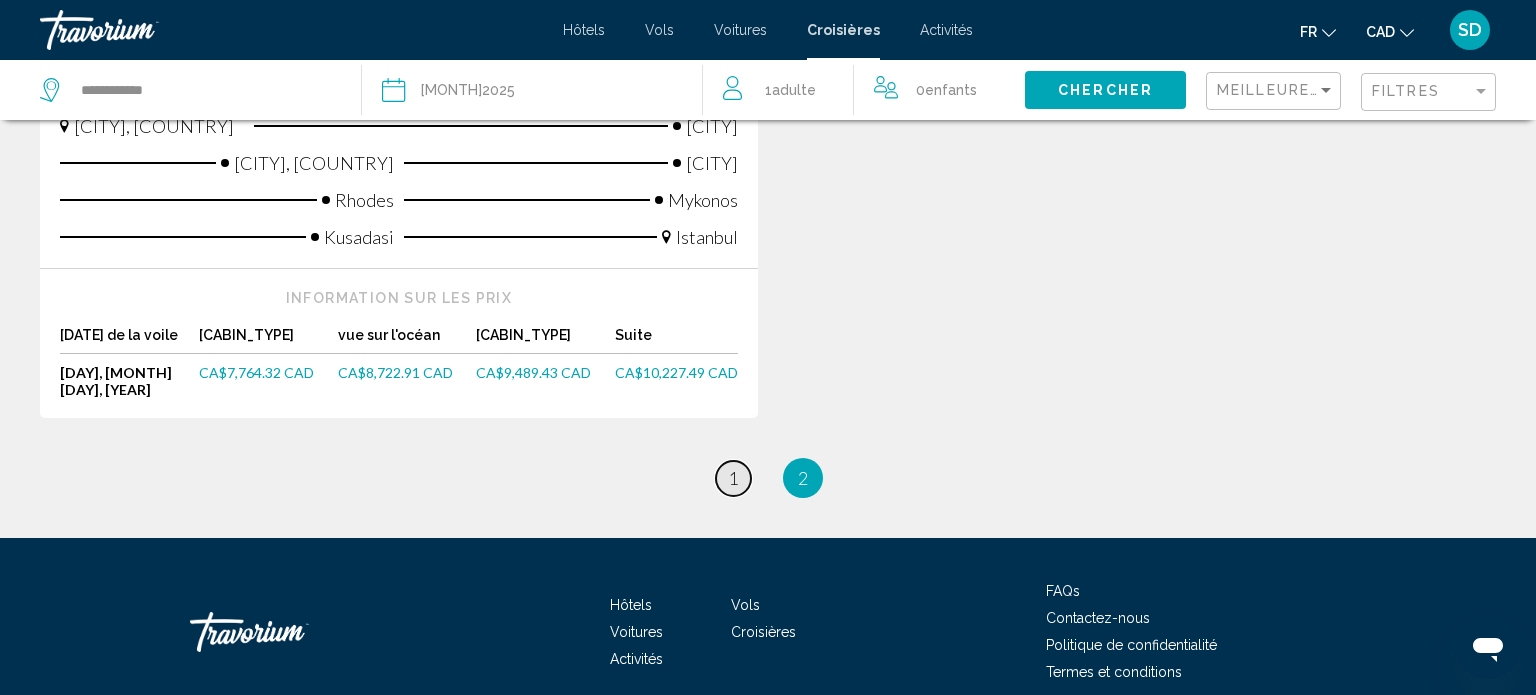 click on "1" at bounding box center [733, 478] 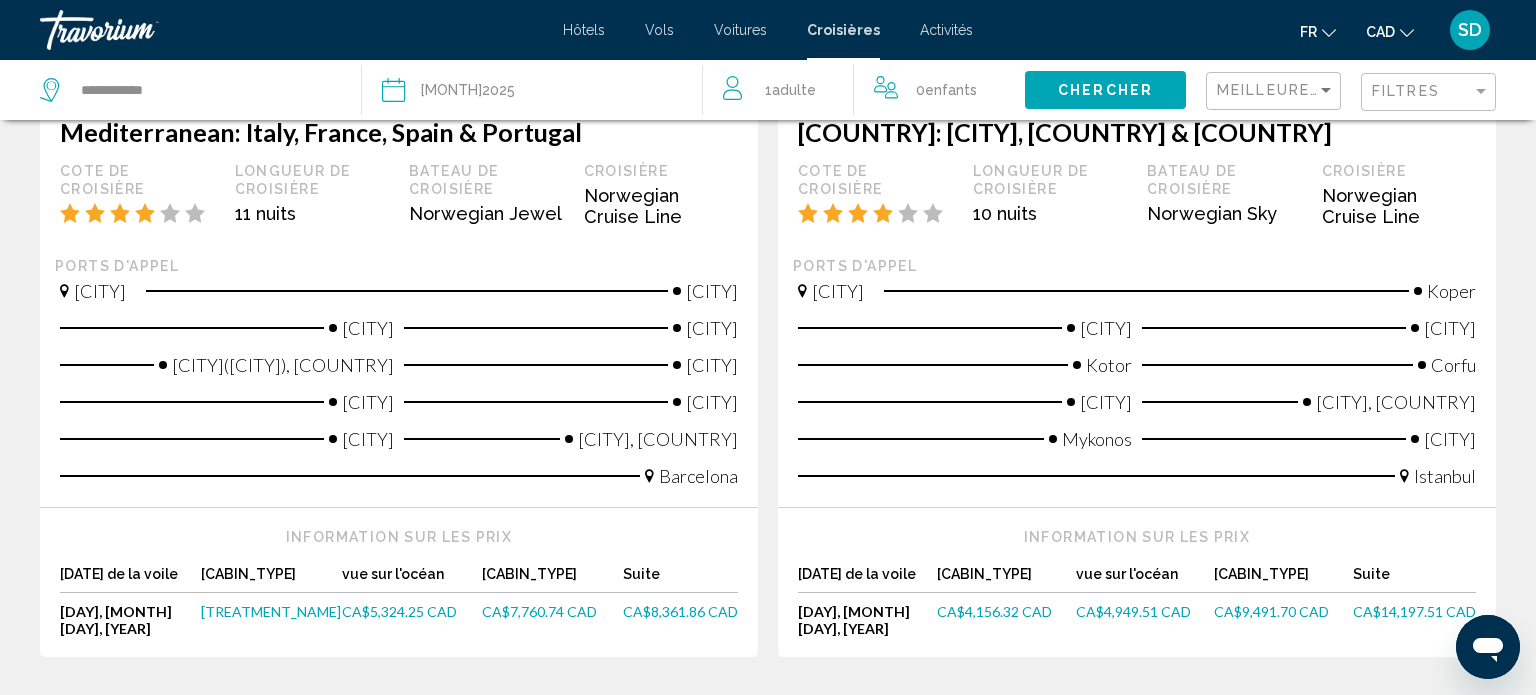 scroll, scrollTop: 1396, scrollLeft: 0, axis: vertical 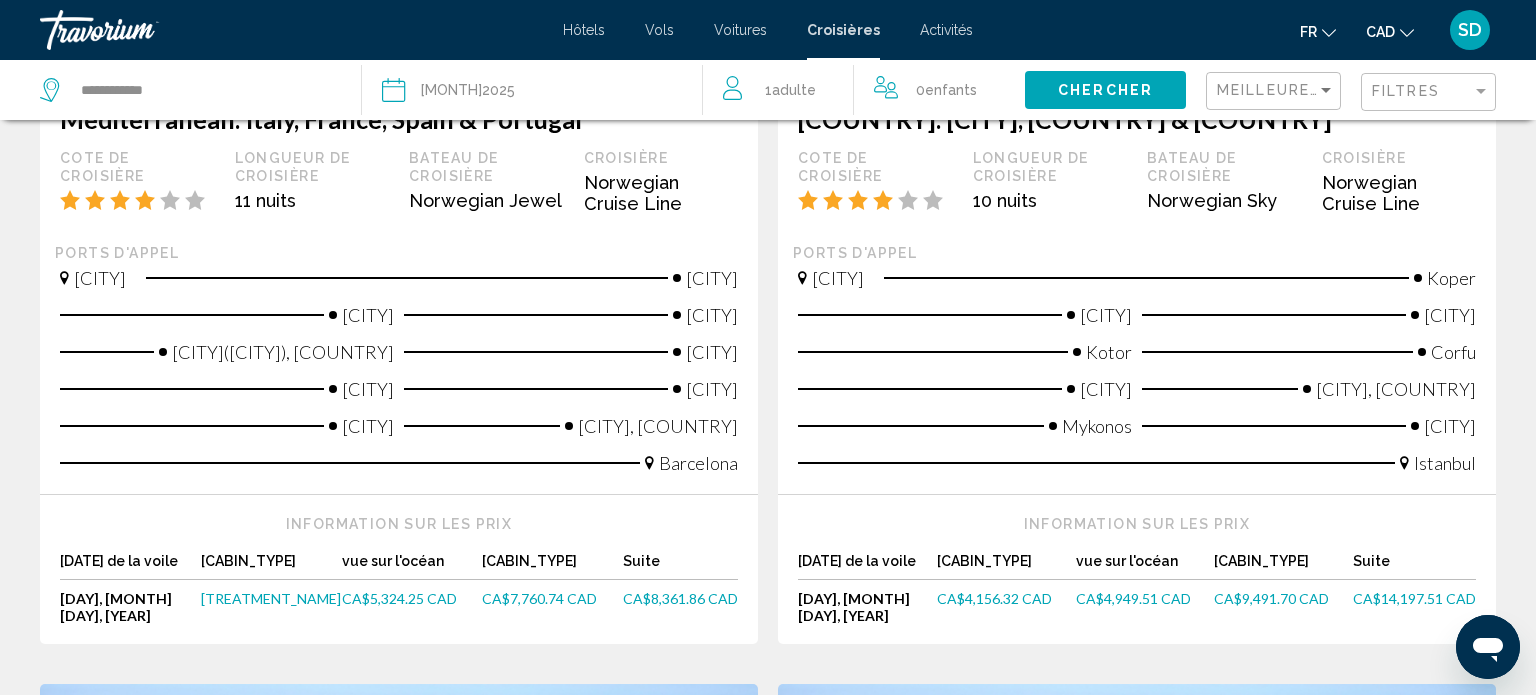 click on "CA$[PRICE] CAD" at bounding box center [994, 598] 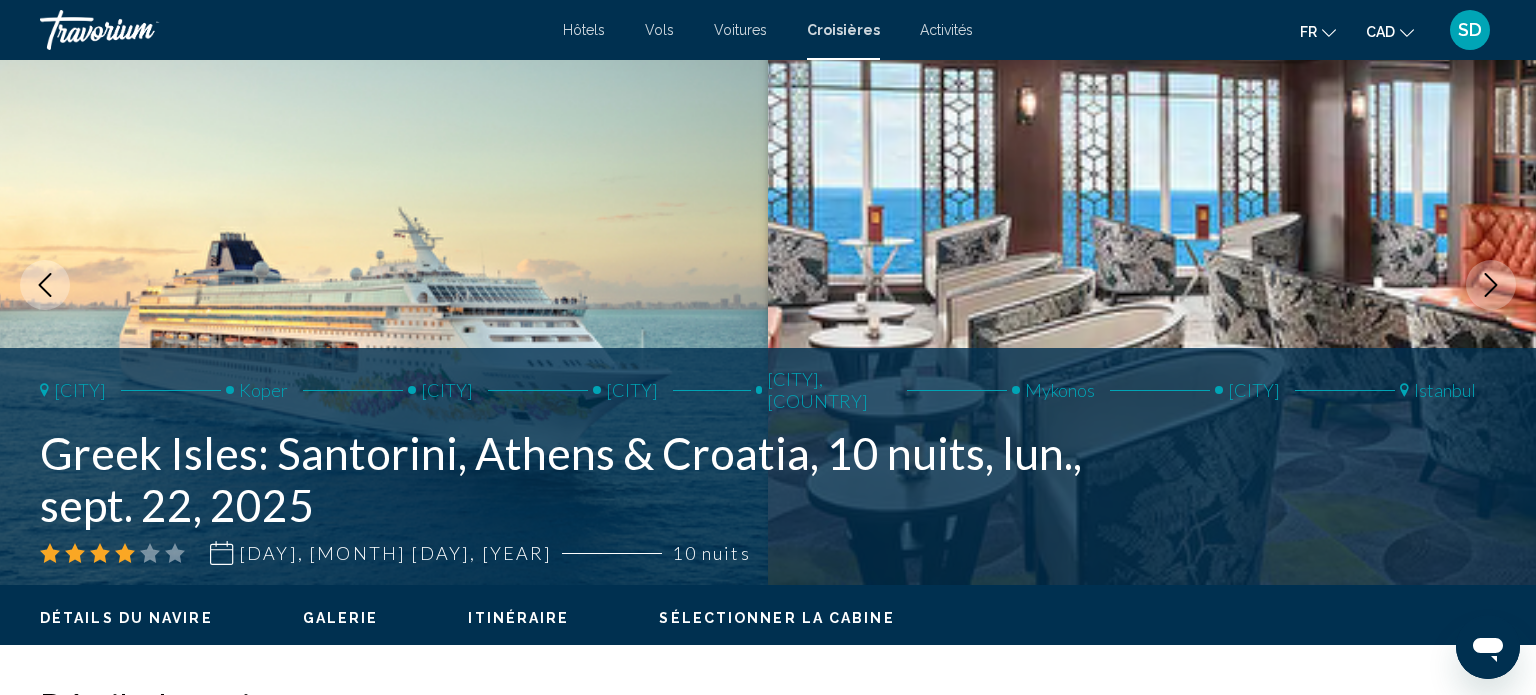 scroll, scrollTop: 78, scrollLeft: 0, axis: vertical 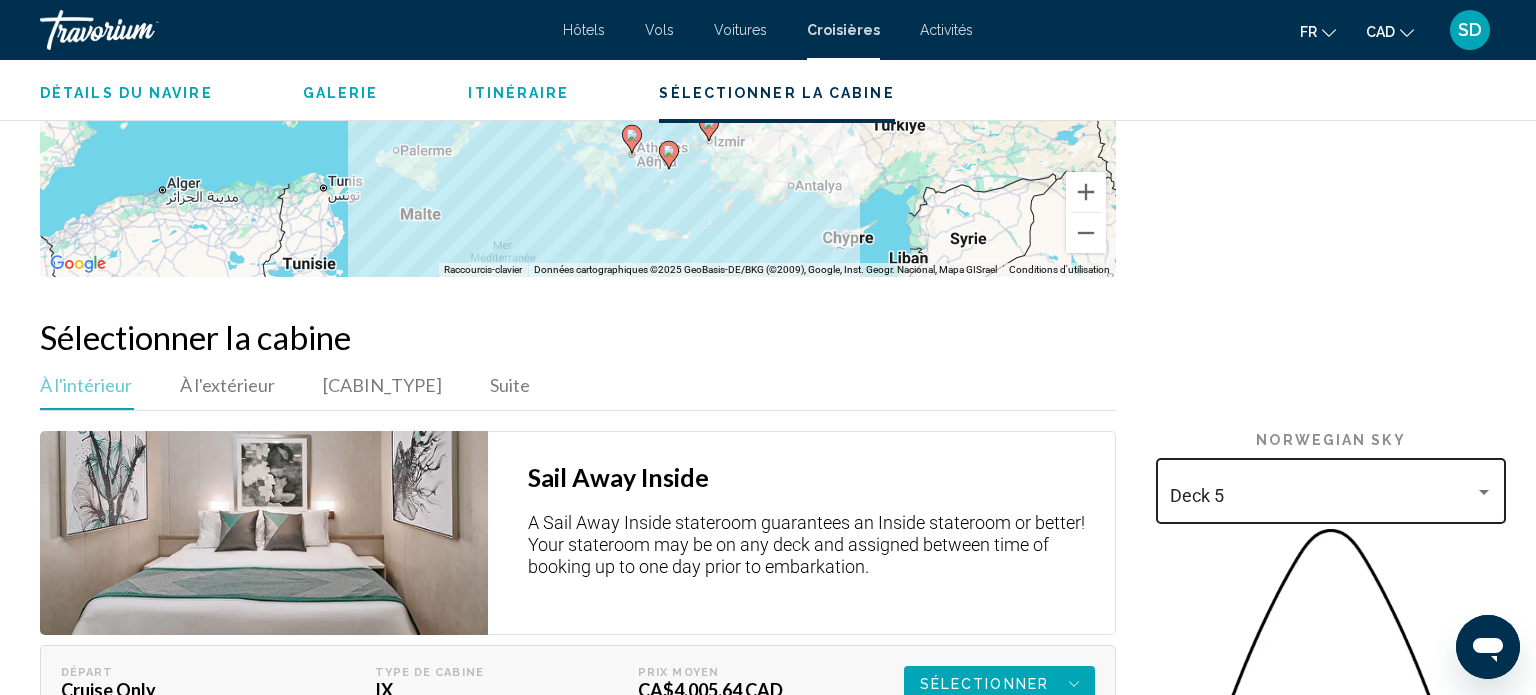 click on "Deck 5" at bounding box center [1331, 488] 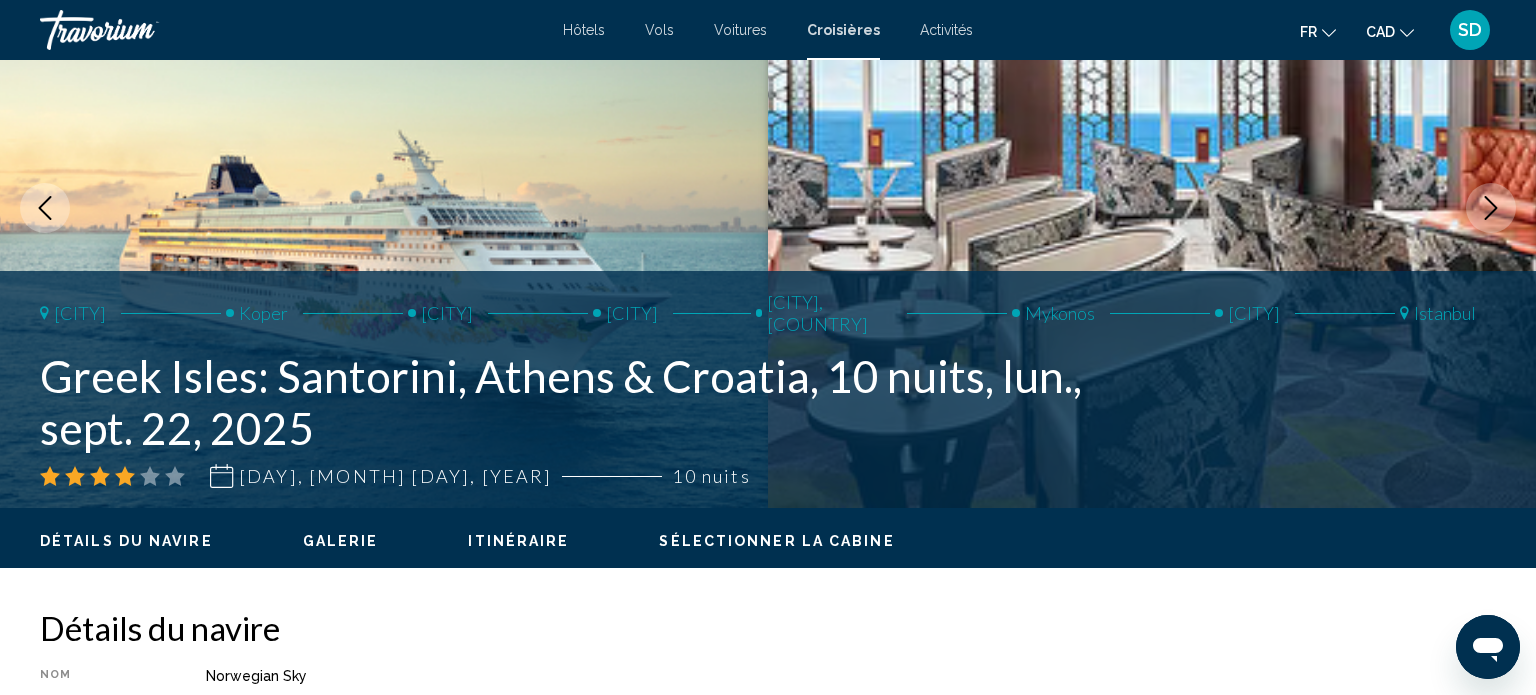 scroll, scrollTop: 0, scrollLeft: 0, axis: both 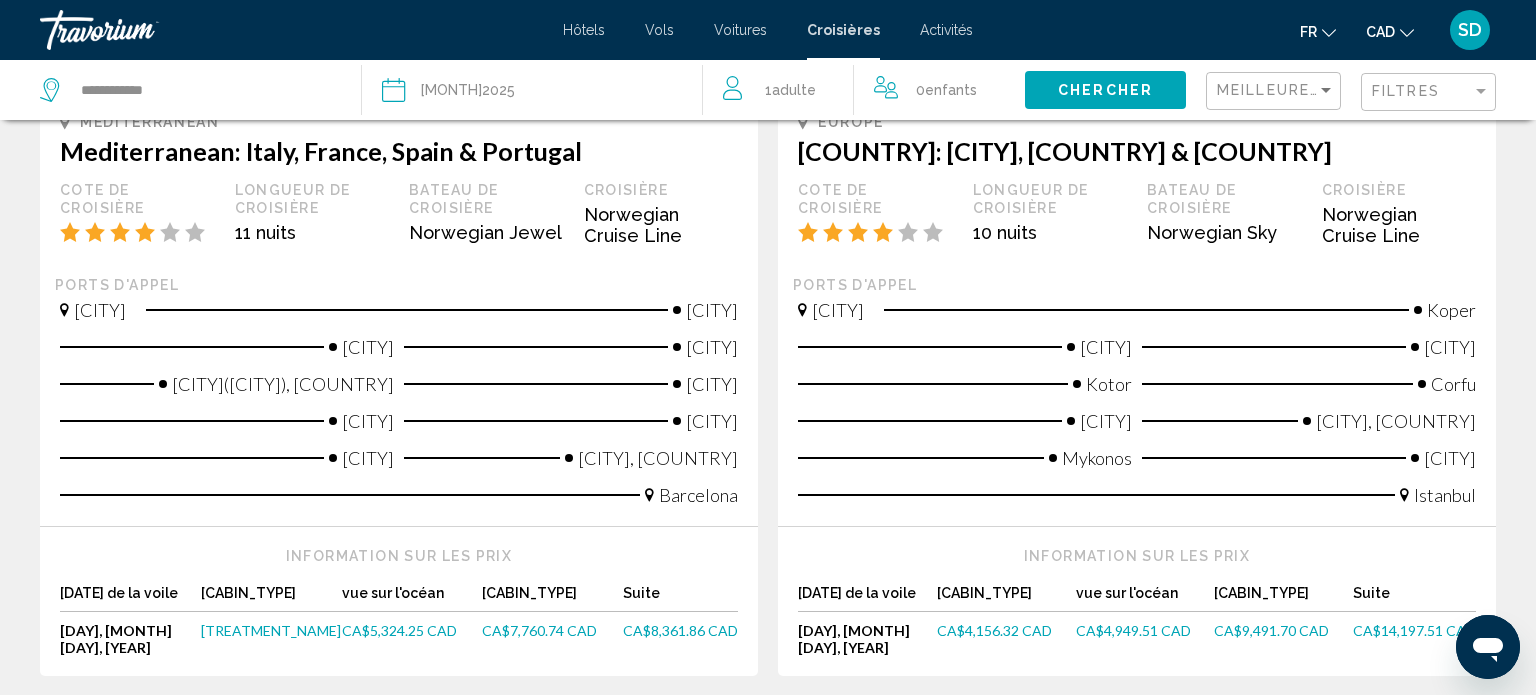 drag, startPoint x: 1207, startPoint y: 390, endPoint x: 631, endPoint y: 98, distance: 645.7863 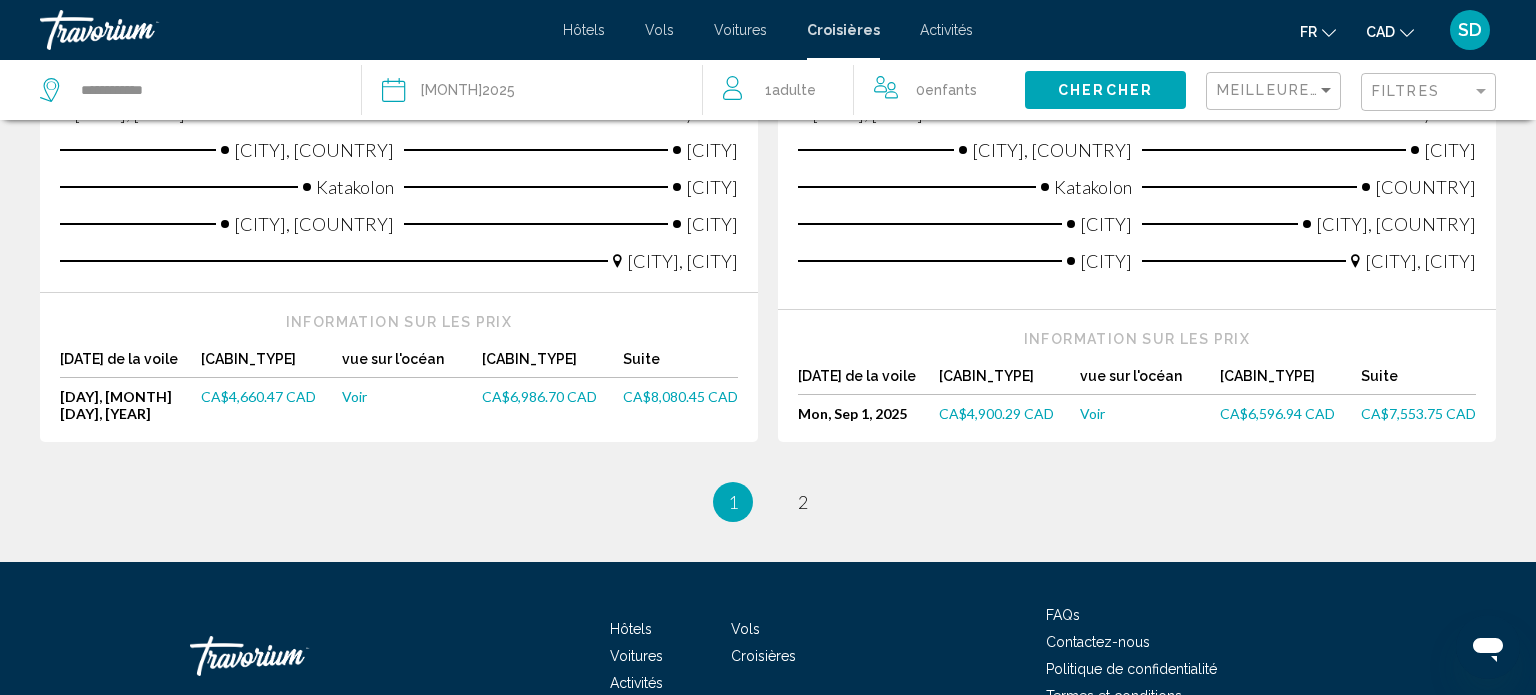 scroll, scrollTop: 2507, scrollLeft: 0, axis: vertical 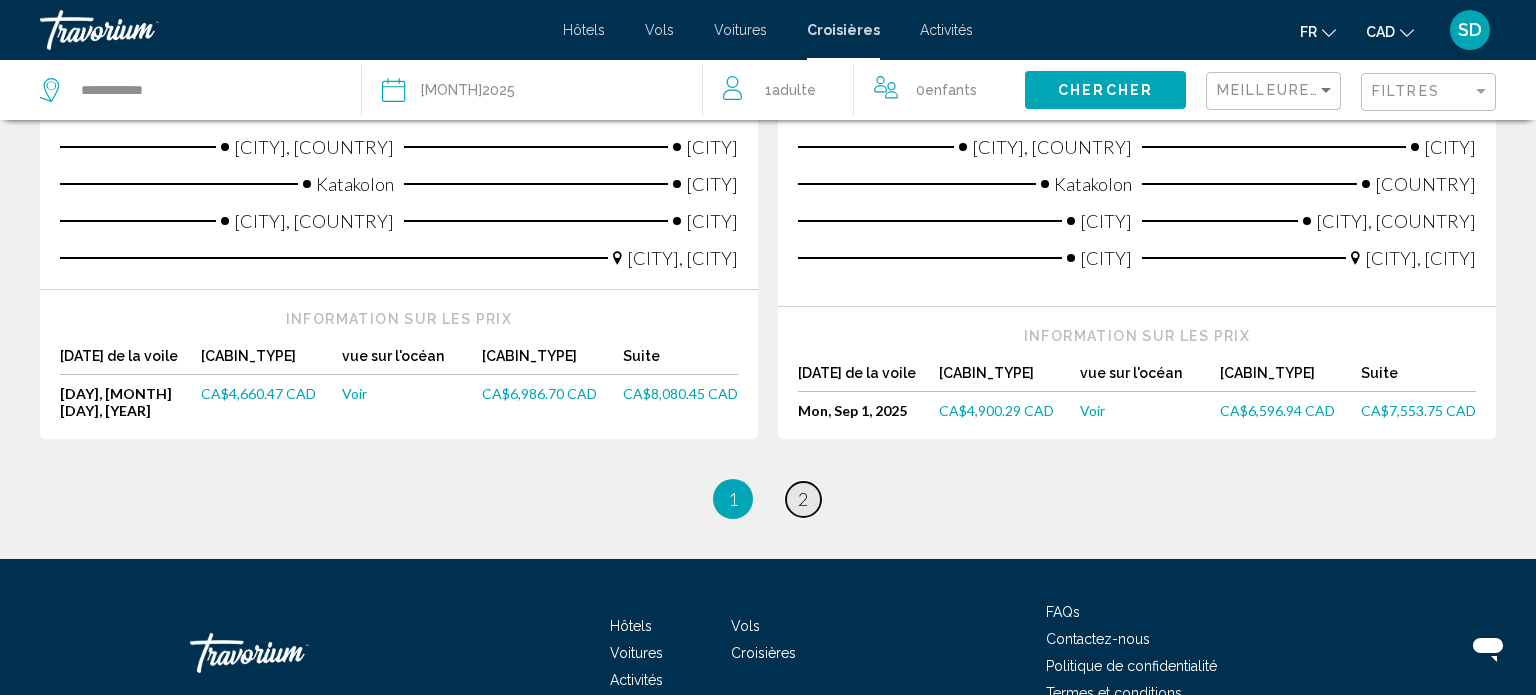 click on "2" at bounding box center (803, 499) 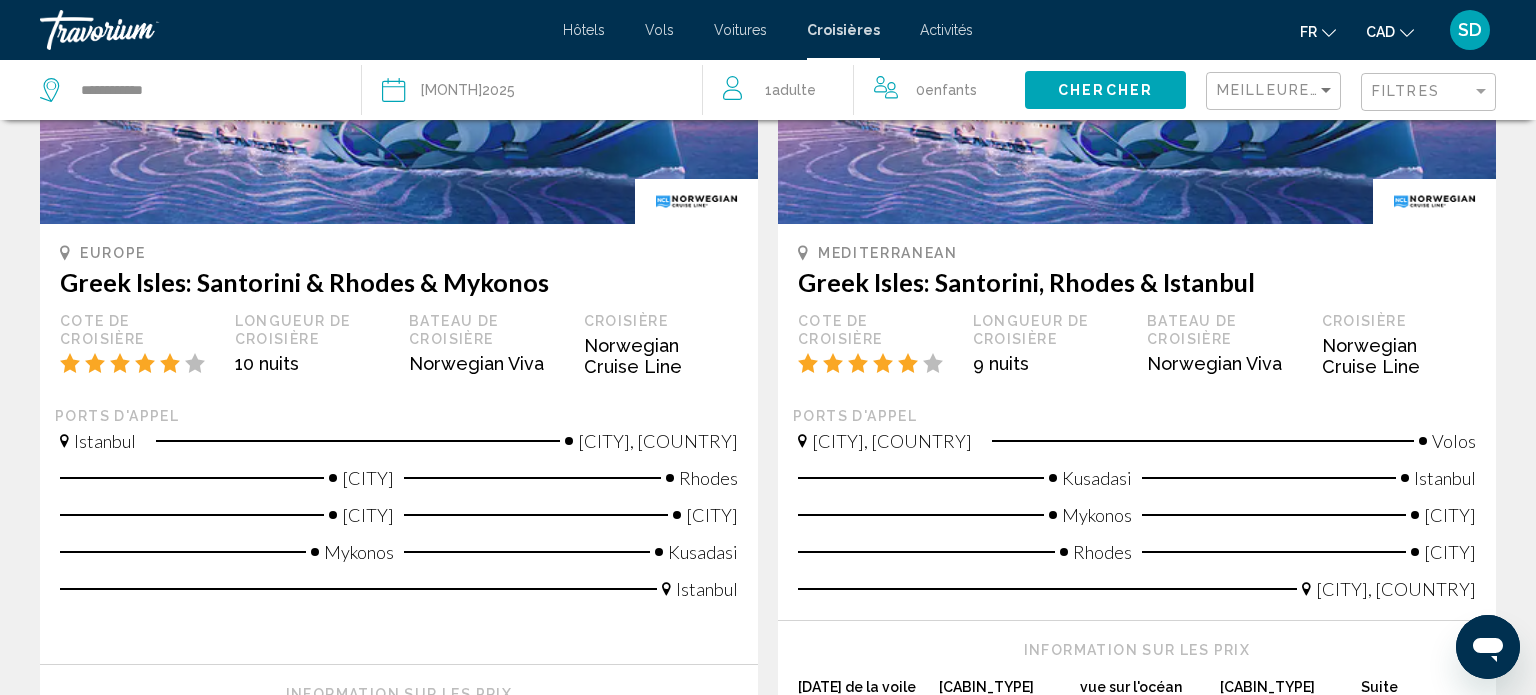 scroll, scrollTop: 0, scrollLeft: 0, axis: both 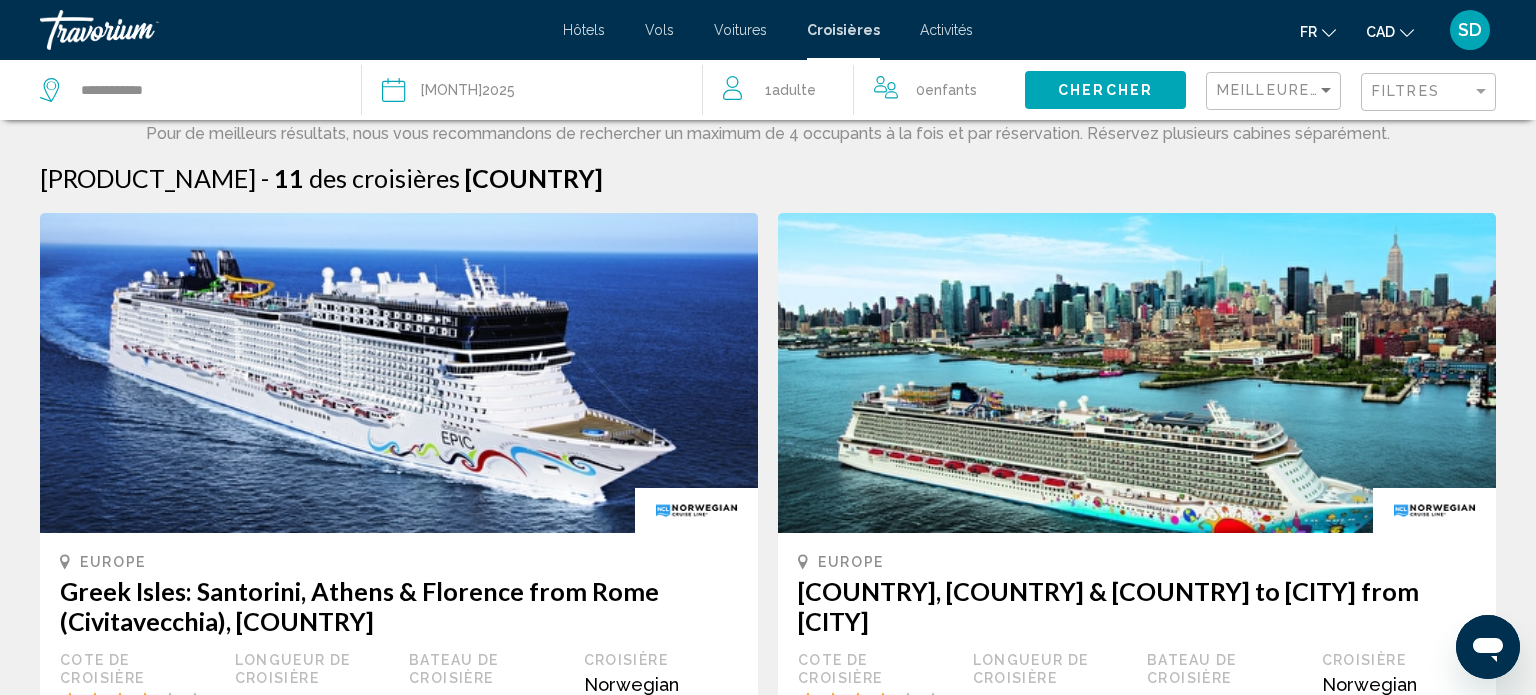 click on "Adulte" 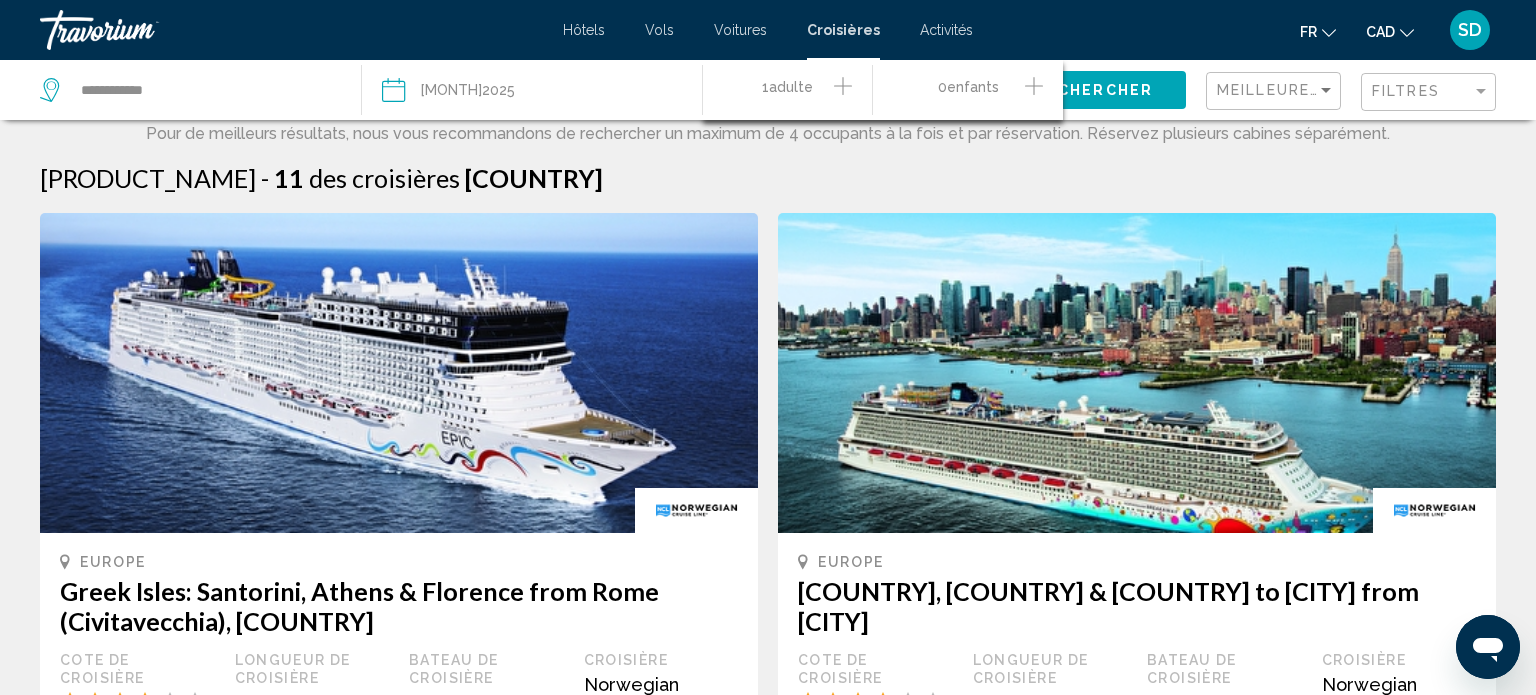 click 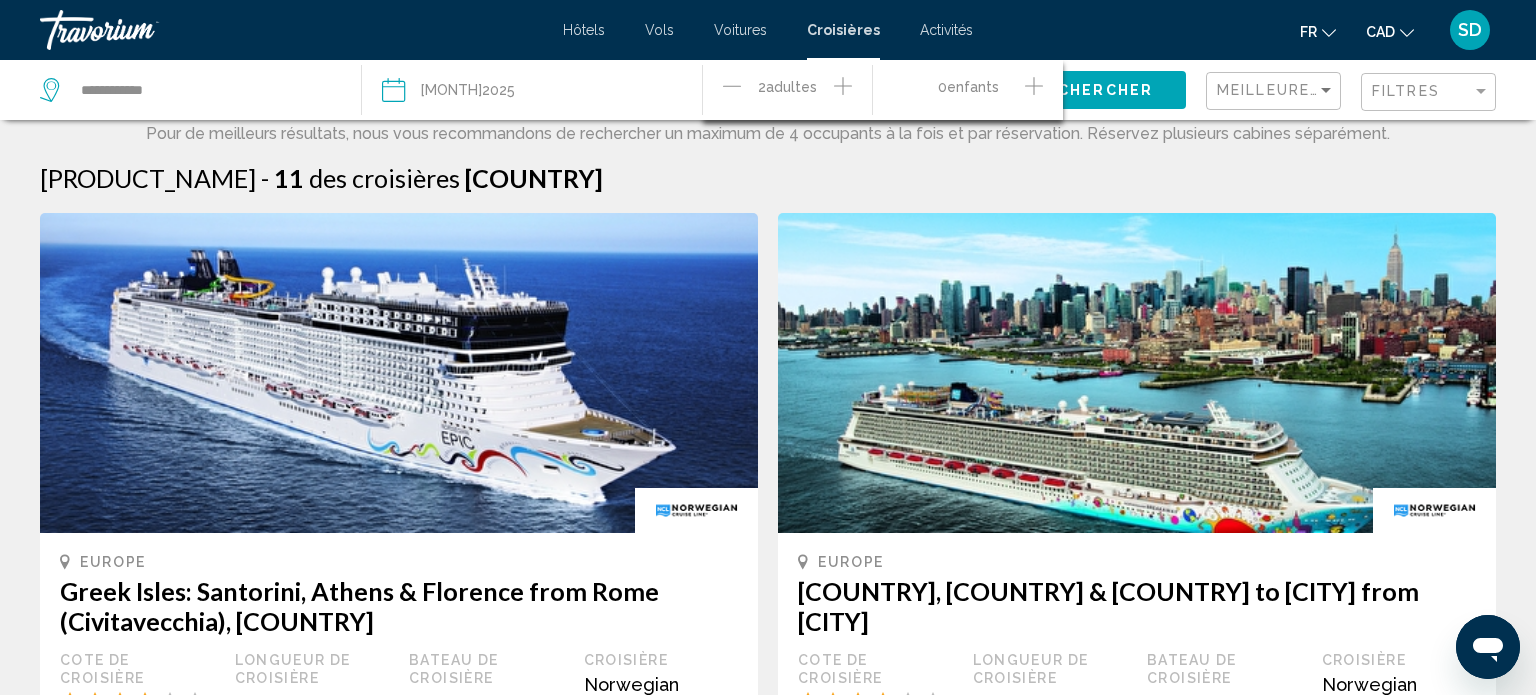 click on "Chercher" 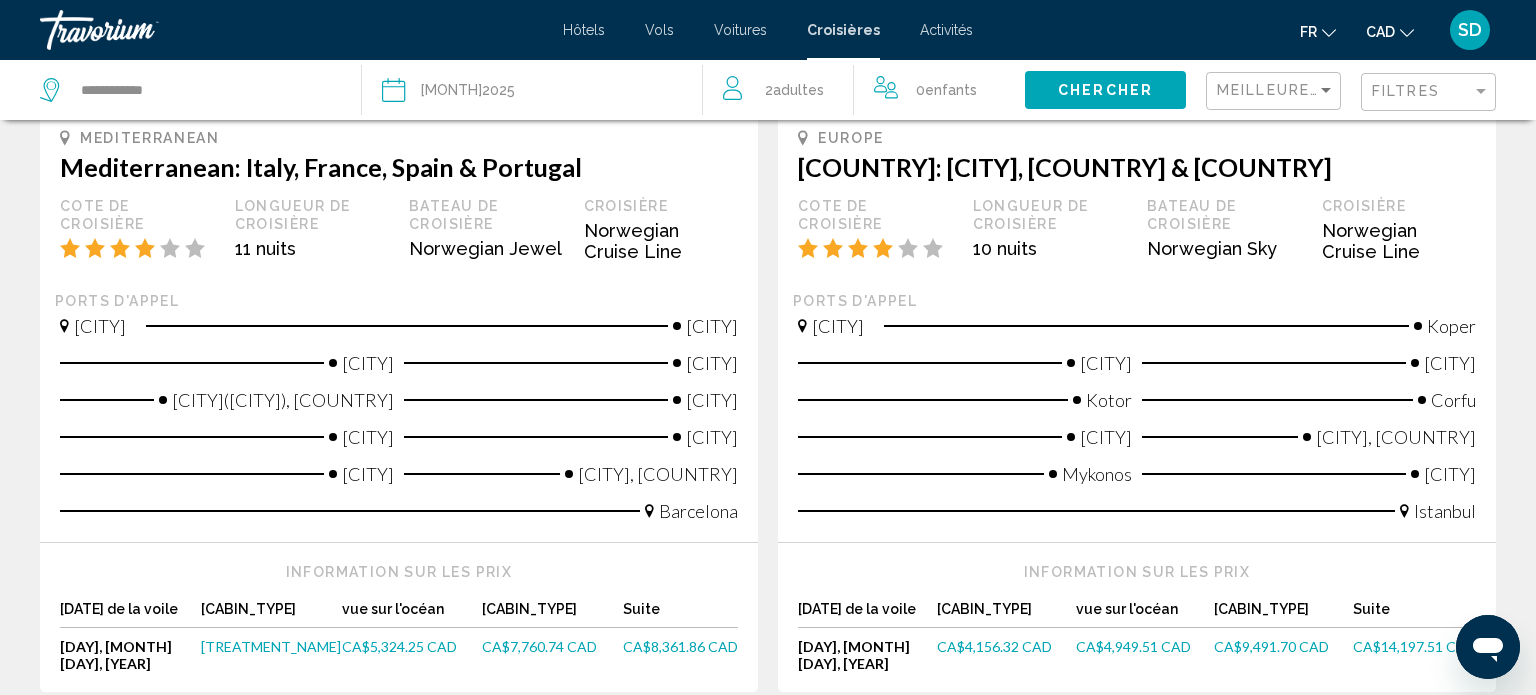 scroll, scrollTop: 1357, scrollLeft: 0, axis: vertical 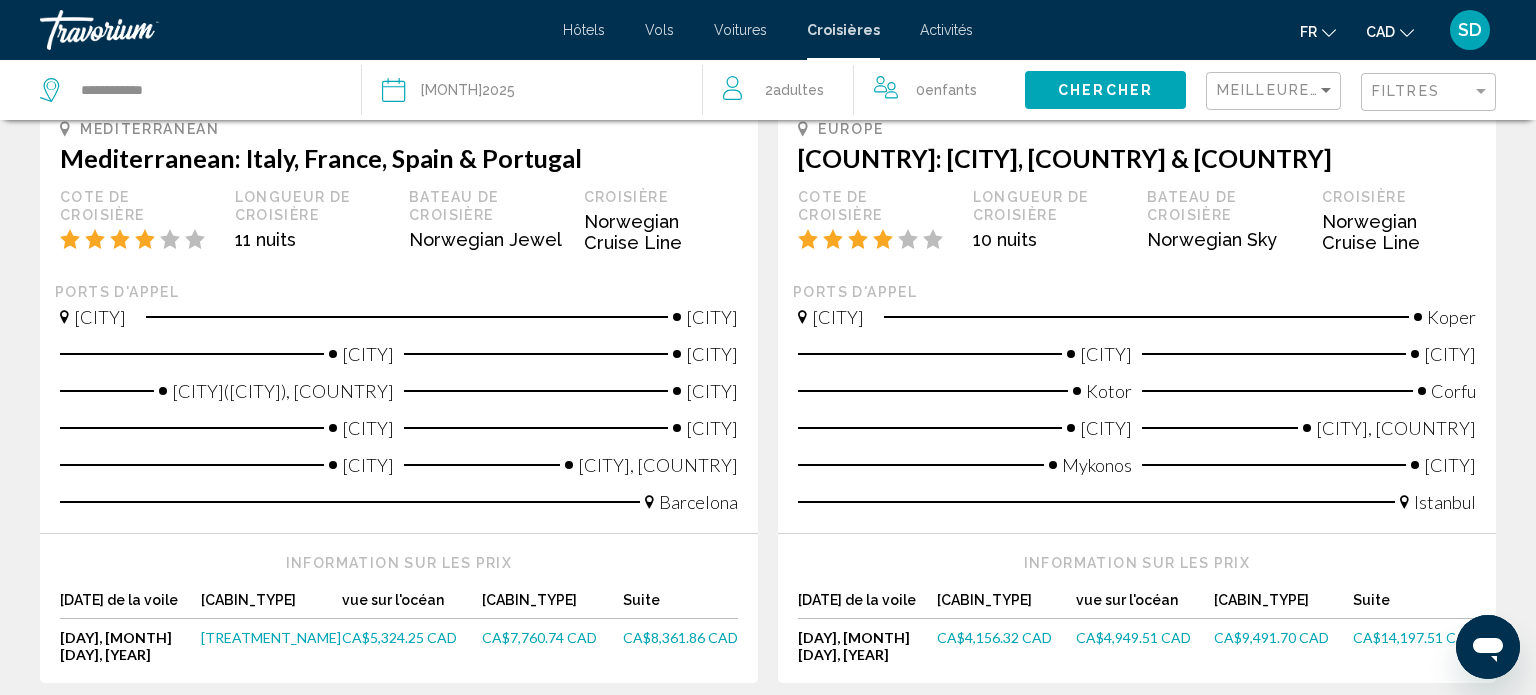 click on "CA$[PRICE] CAD" at bounding box center [994, 637] 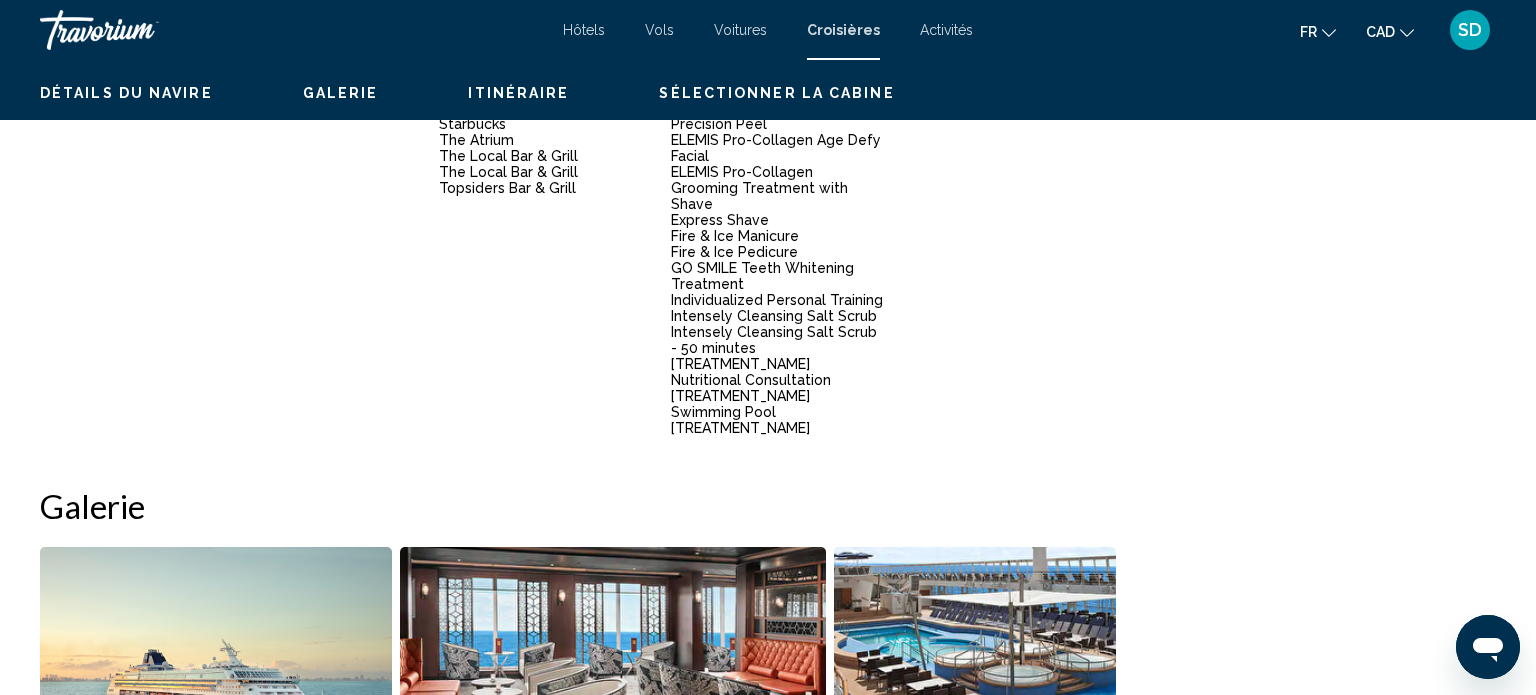 scroll, scrollTop: 12, scrollLeft: 0, axis: vertical 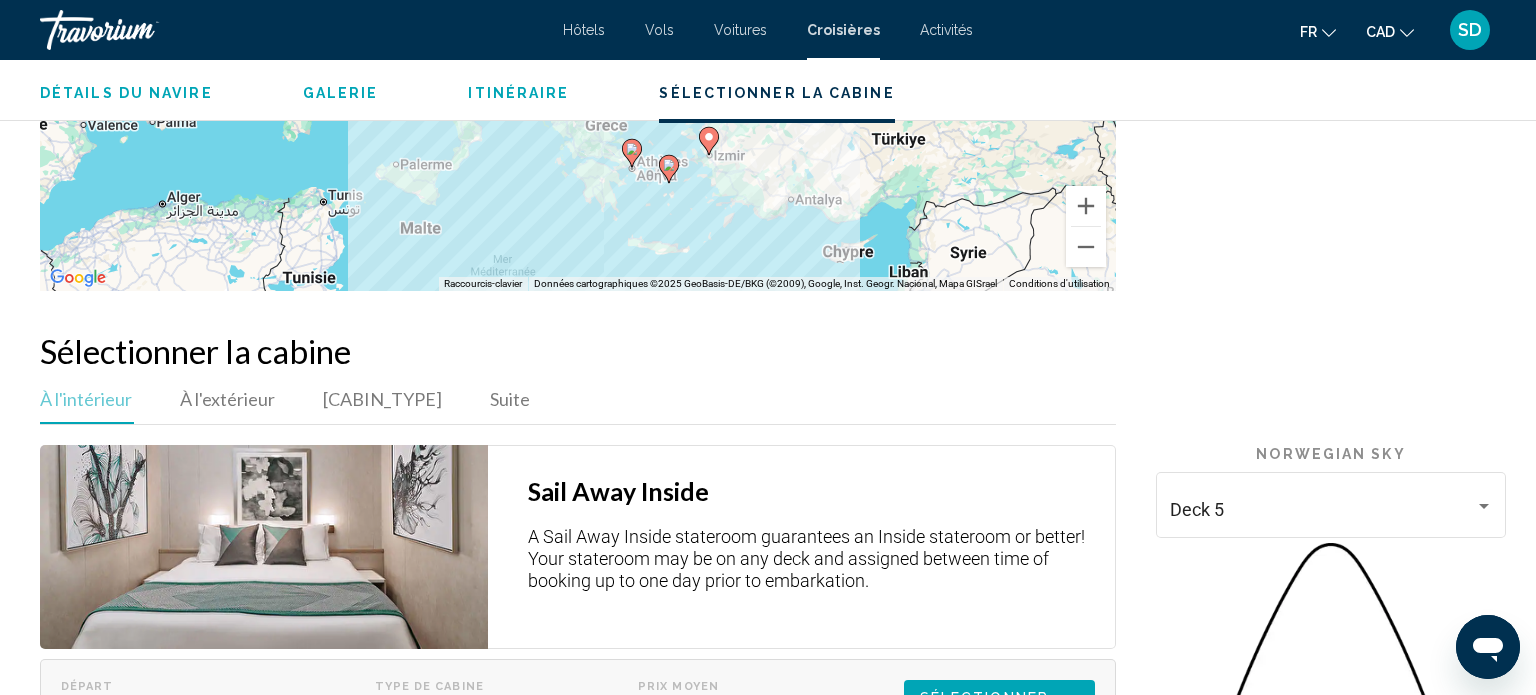 click on "Sélectionner" at bounding box center [984, 698] 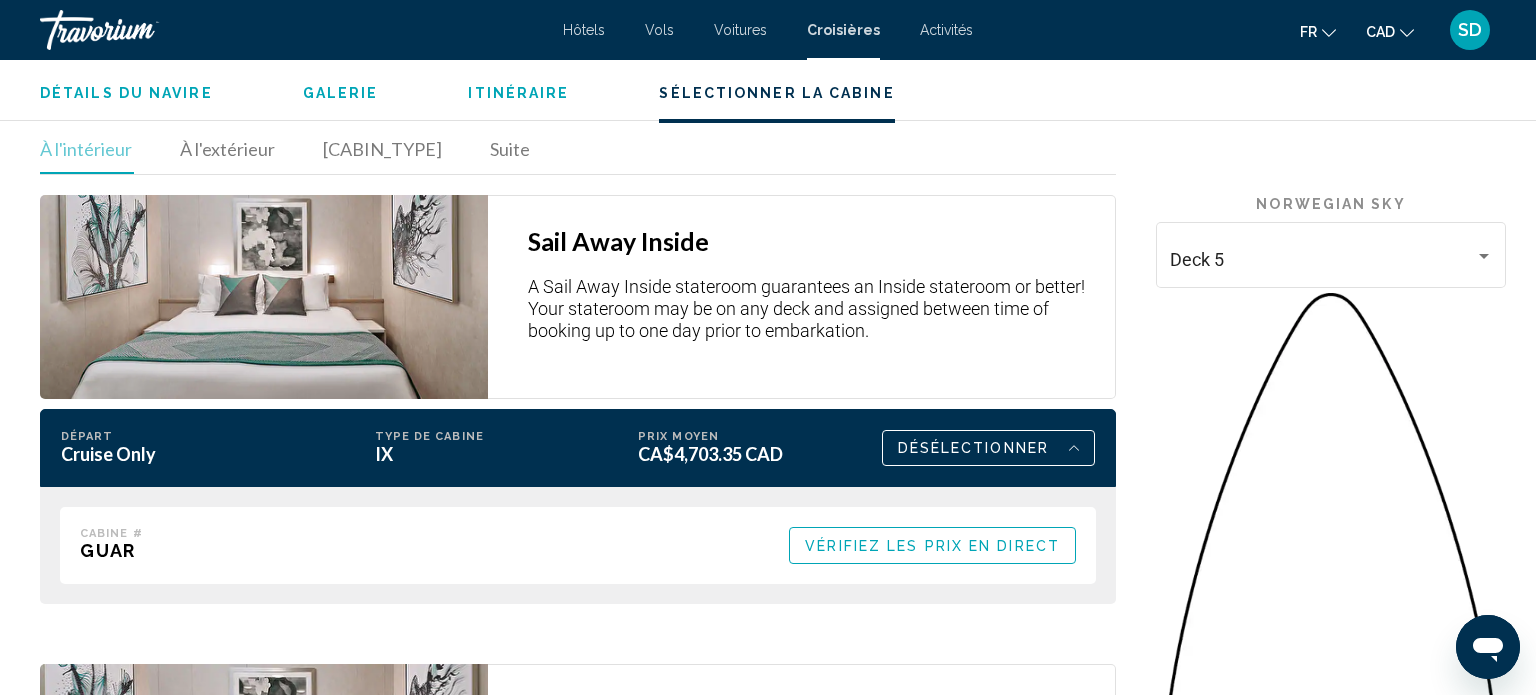scroll, scrollTop: 3549, scrollLeft: 0, axis: vertical 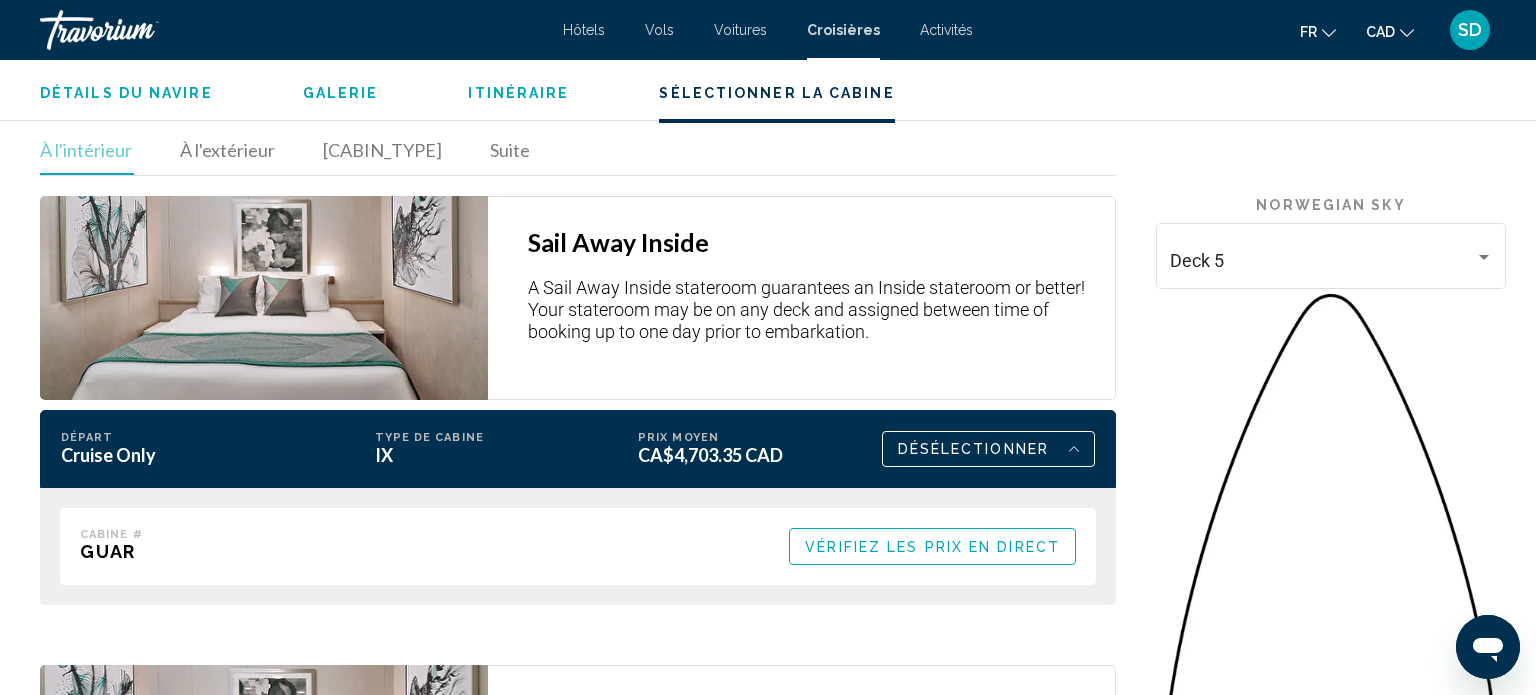 click on "Vérifiez les prix en direct" at bounding box center [932, 546] 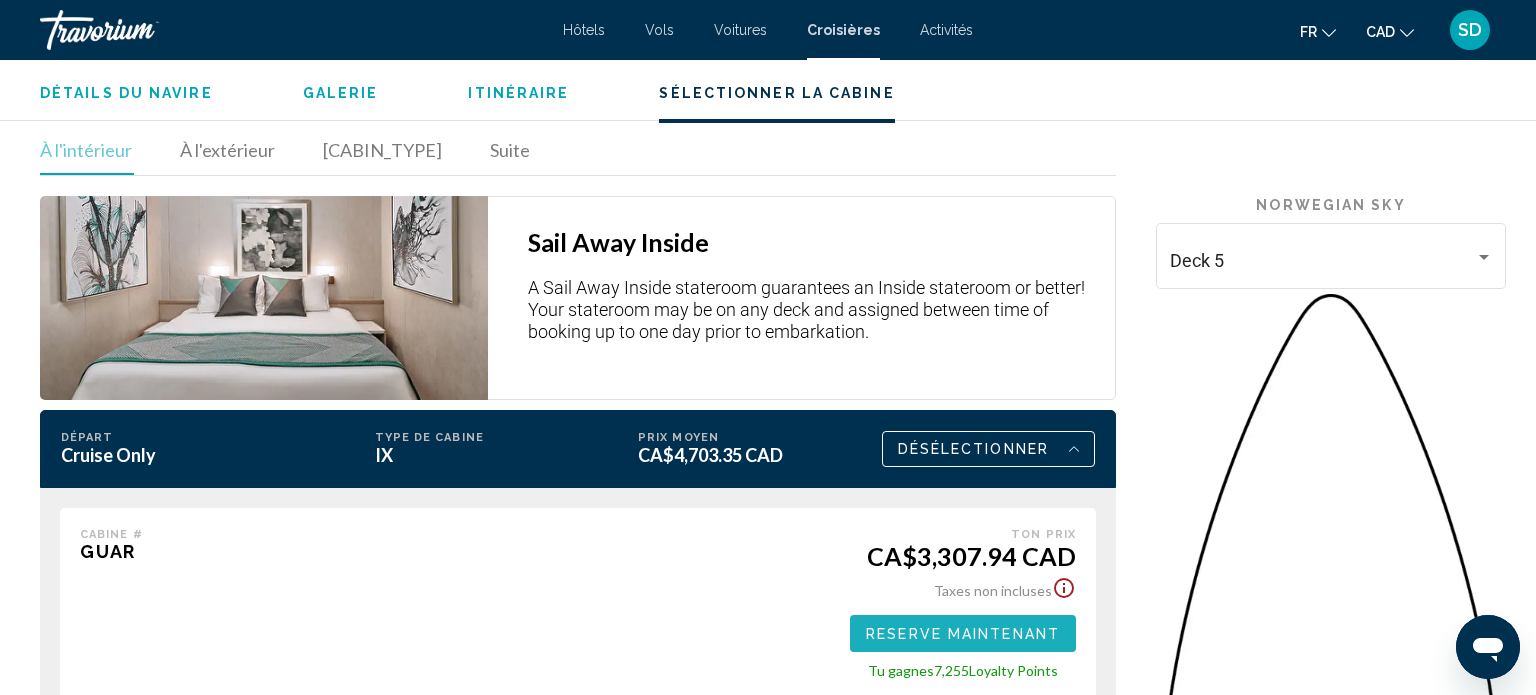 click on "Reserve maintenant" at bounding box center [963, 633] 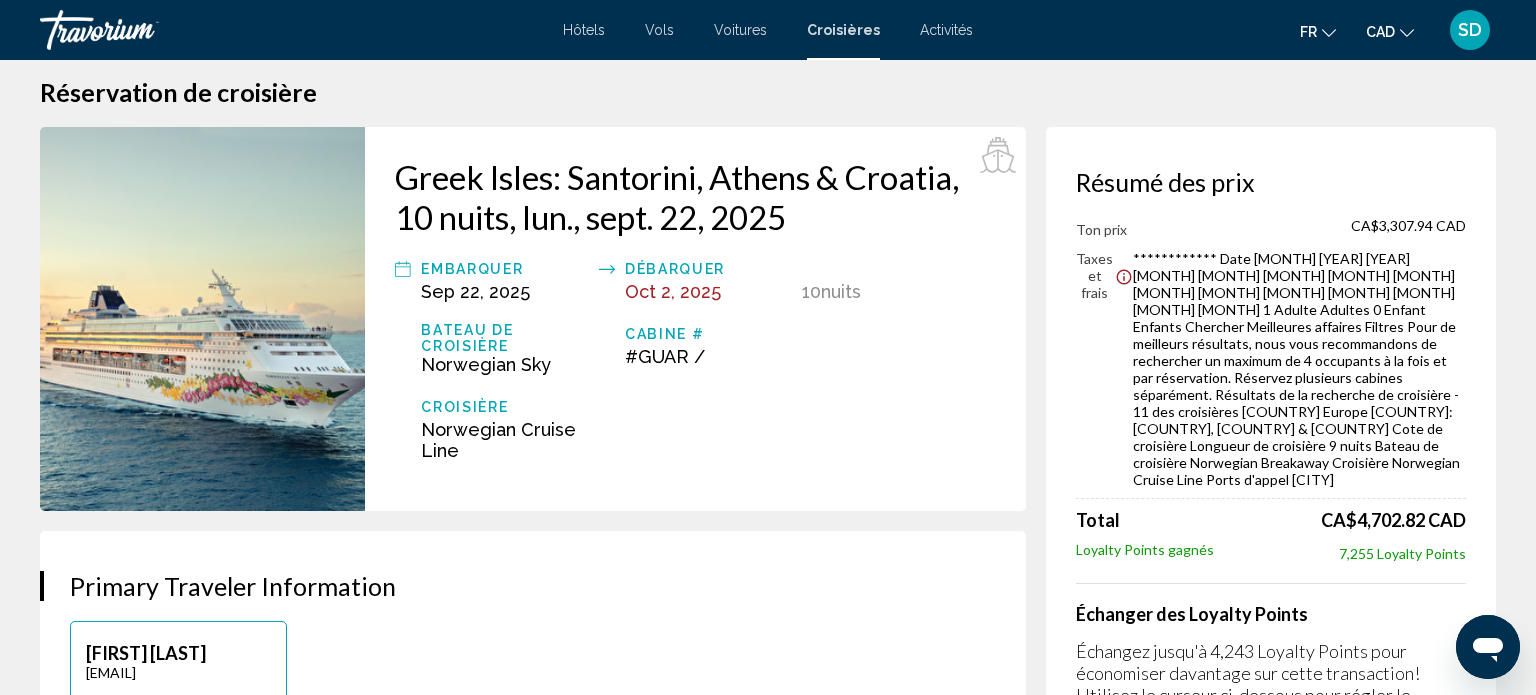 scroll, scrollTop: 28, scrollLeft: 0, axis: vertical 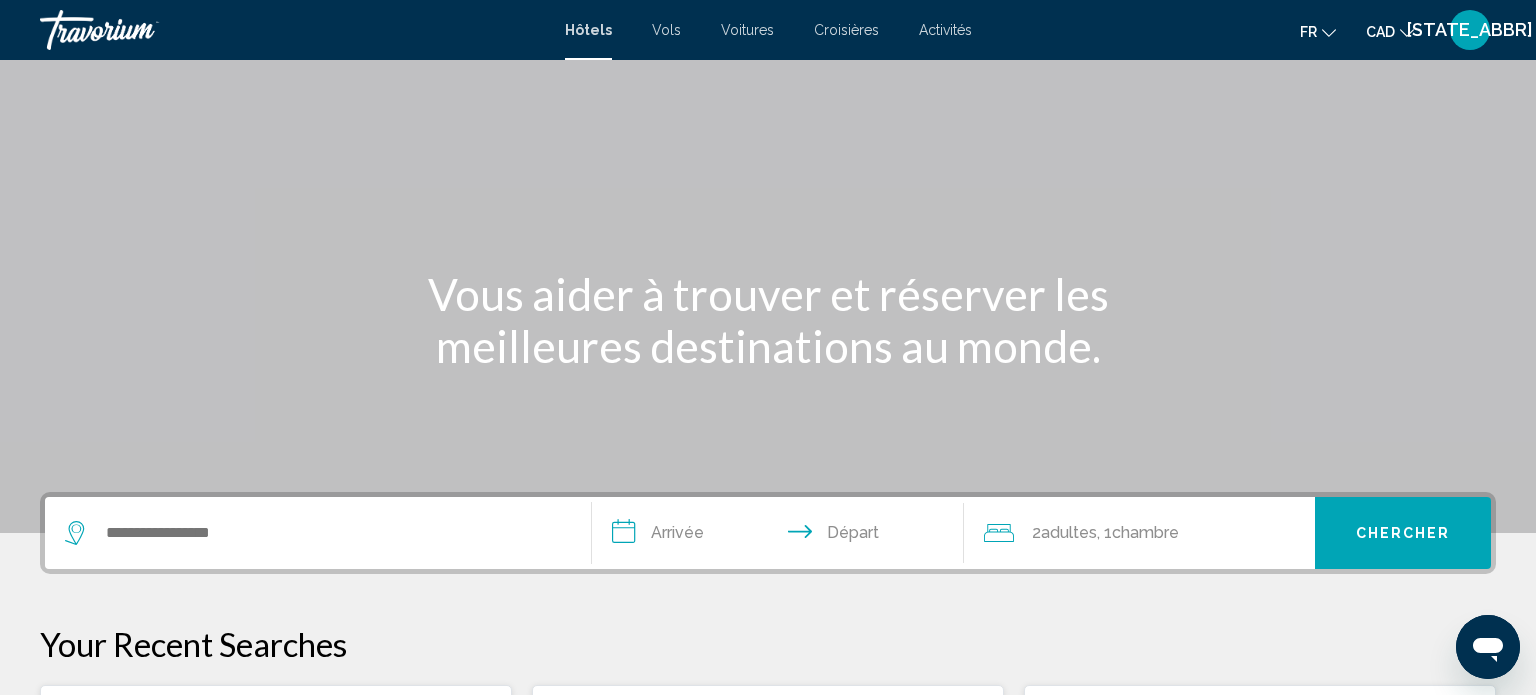 click on "Croisières" at bounding box center (846, 30) 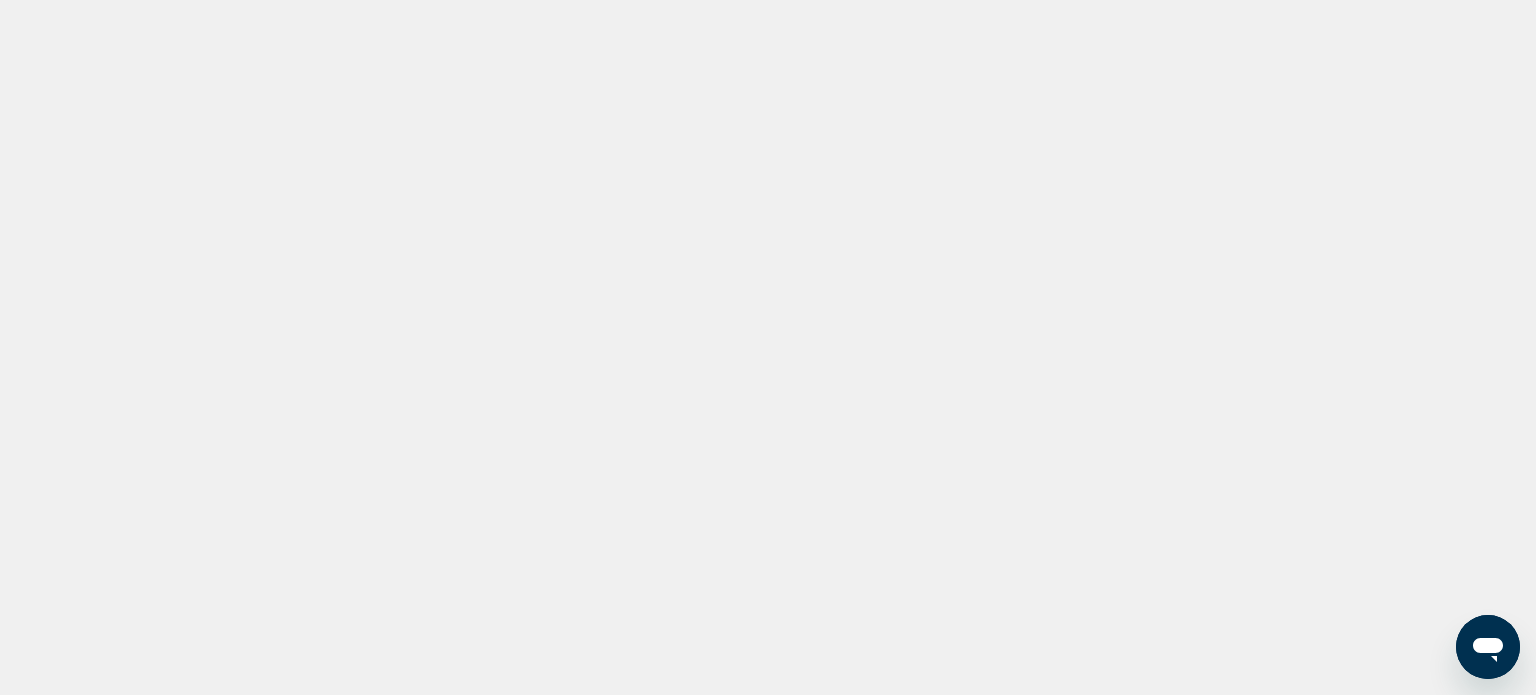 scroll, scrollTop: 0, scrollLeft: 0, axis: both 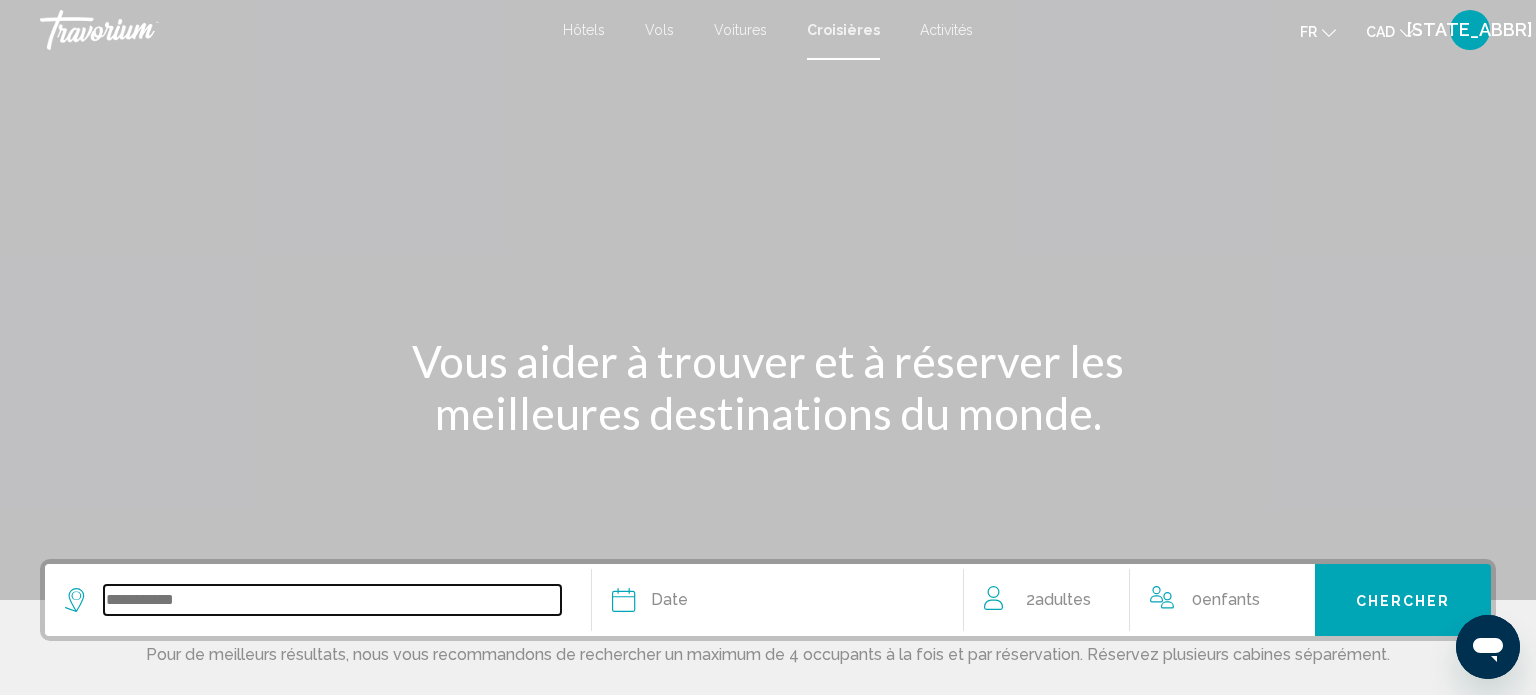 click at bounding box center (332, 600) 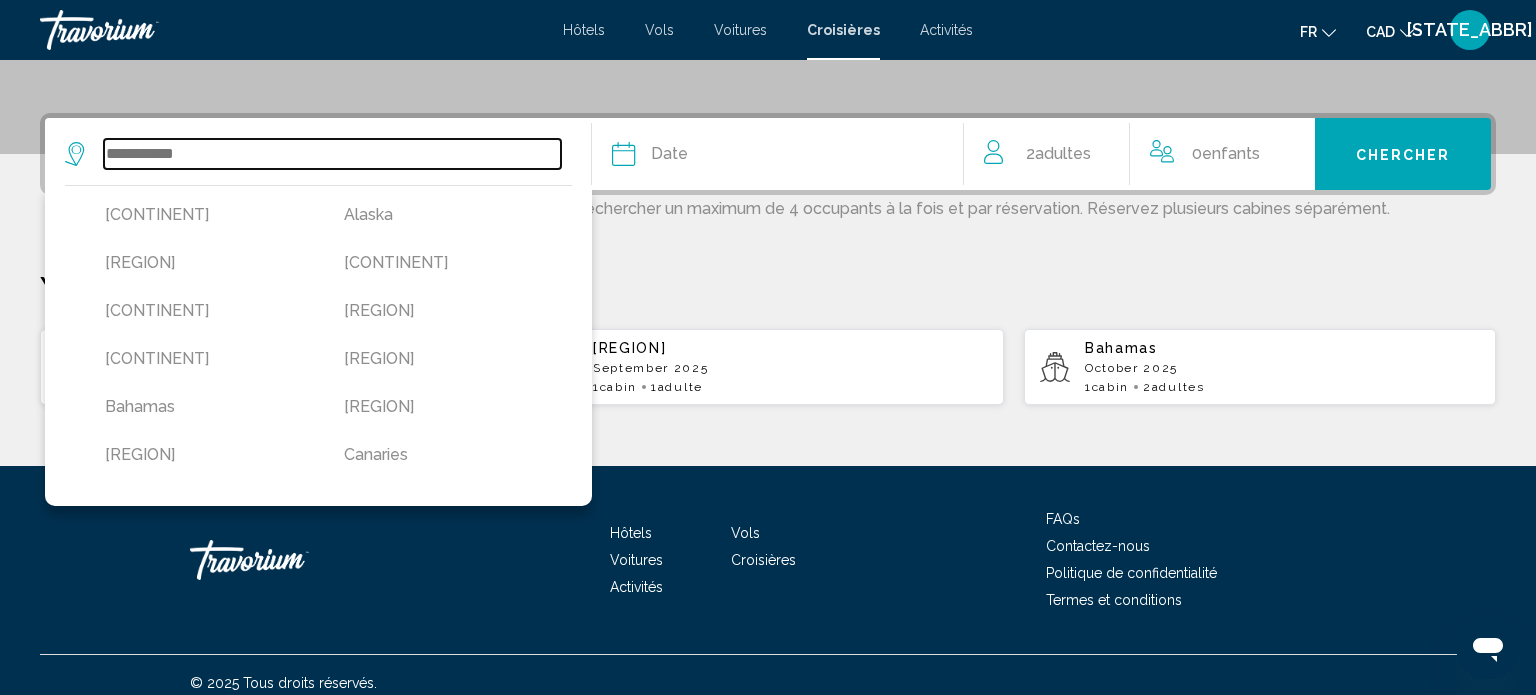 scroll, scrollTop: 460, scrollLeft: 0, axis: vertical 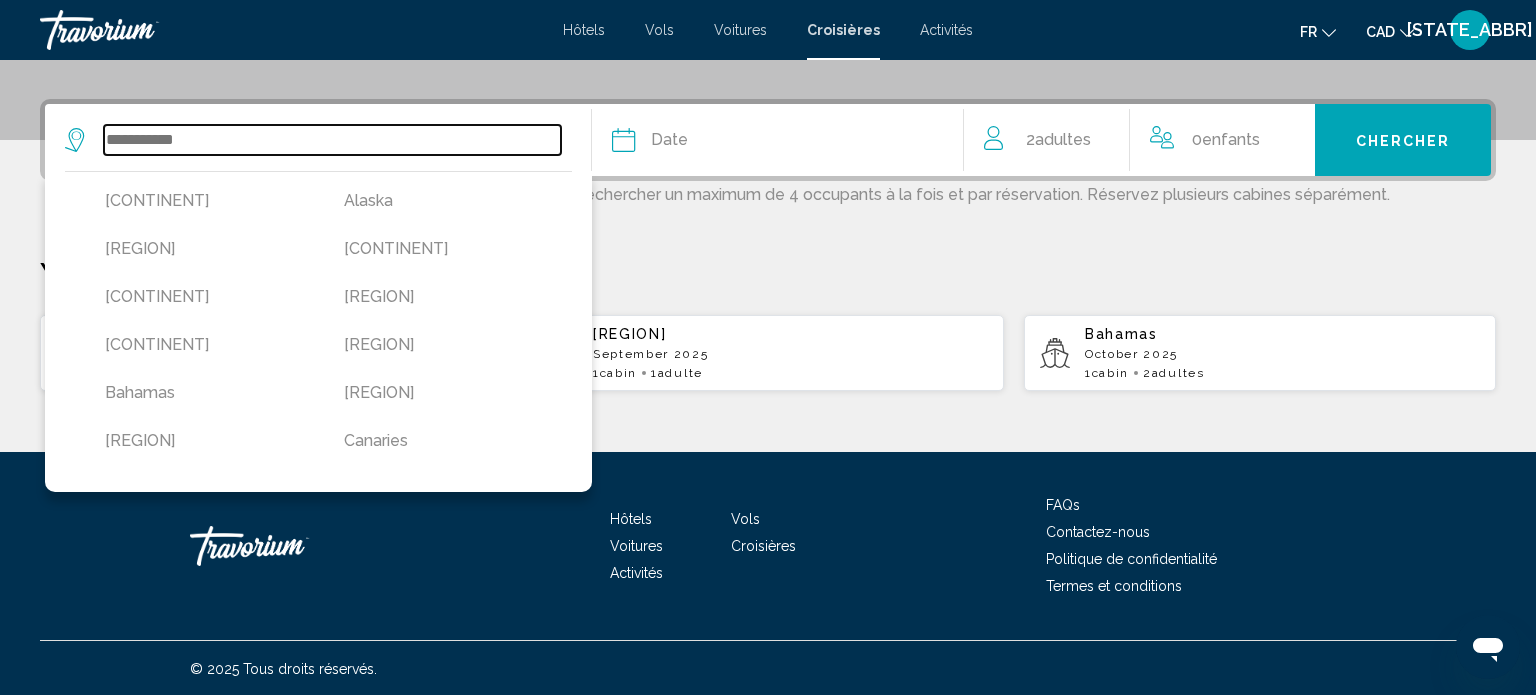 click at bounding box center (332, 140) 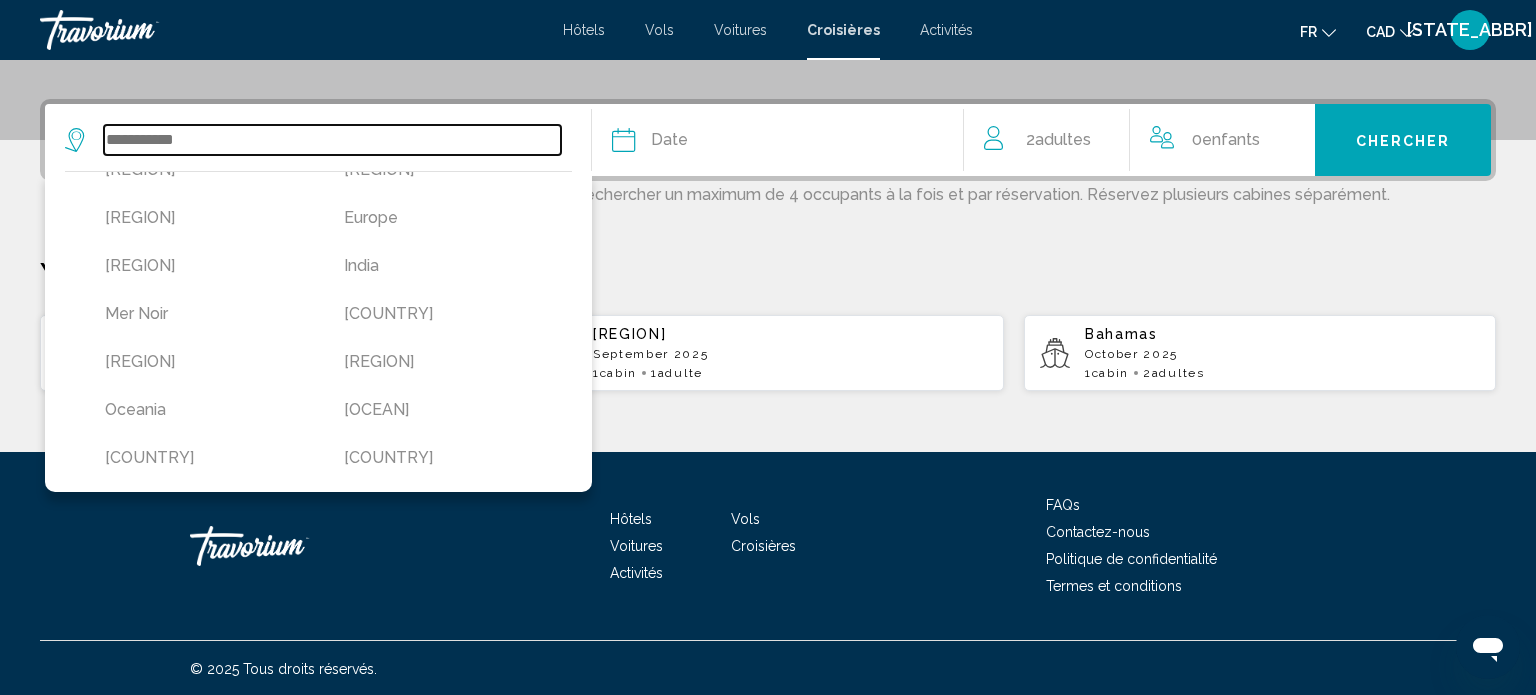 scroll, scrollTop: 365, scrollLeft: 0, axis: vertical 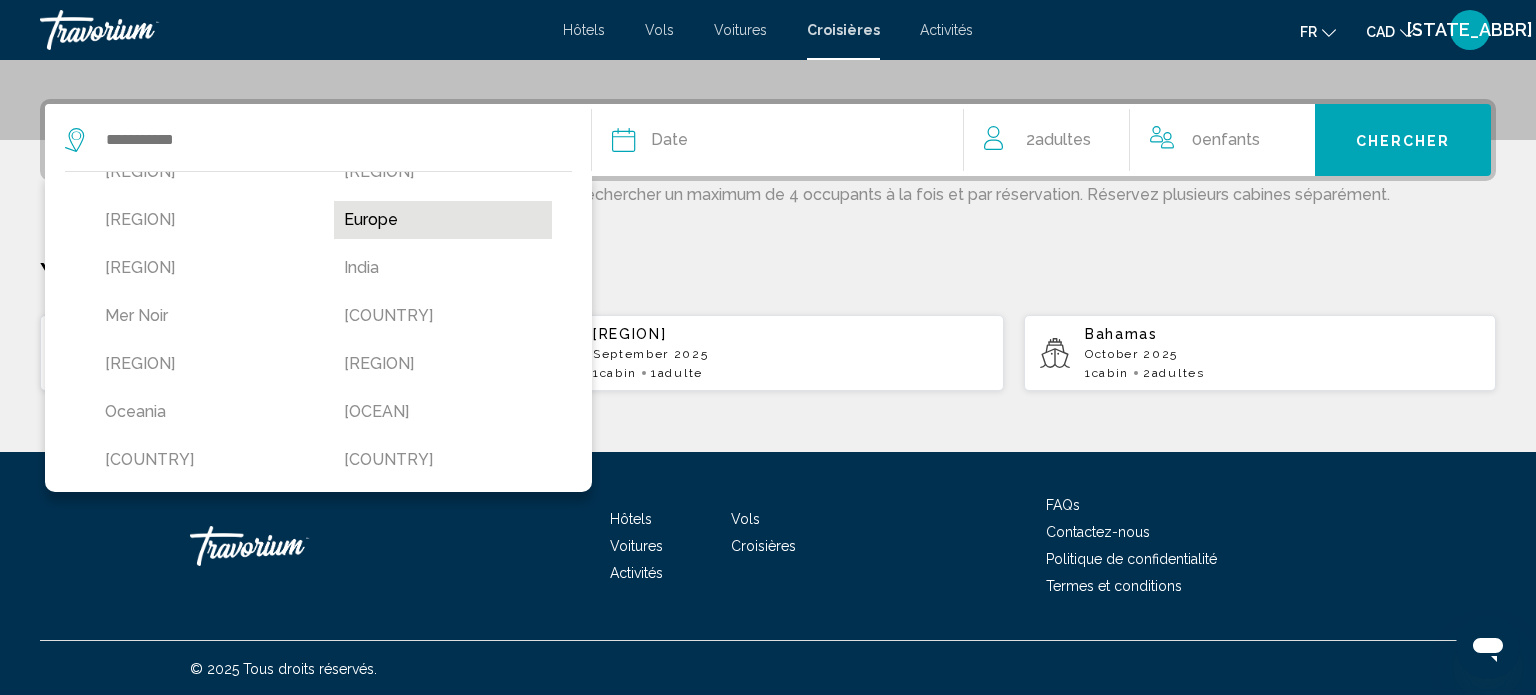 click on "Europe" at bounding box center [443, 220] 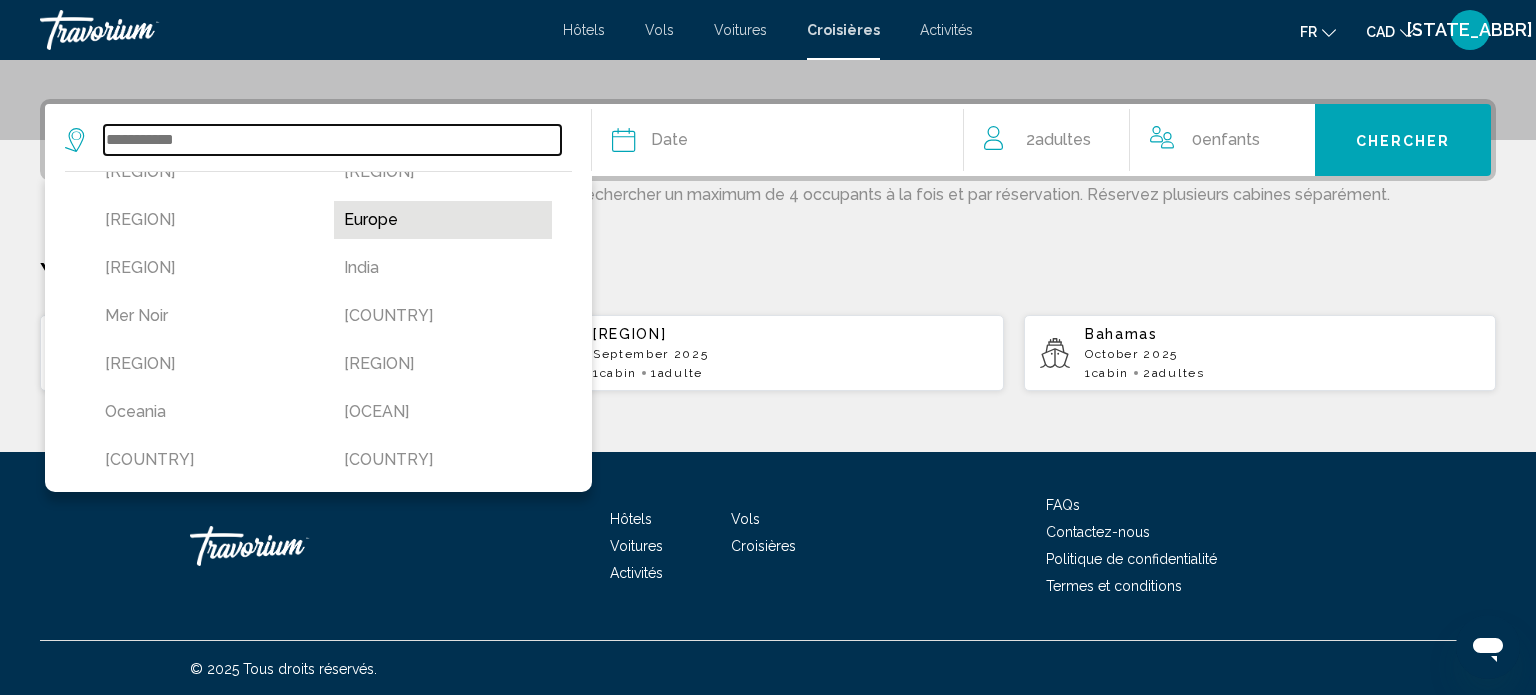 type on "******" 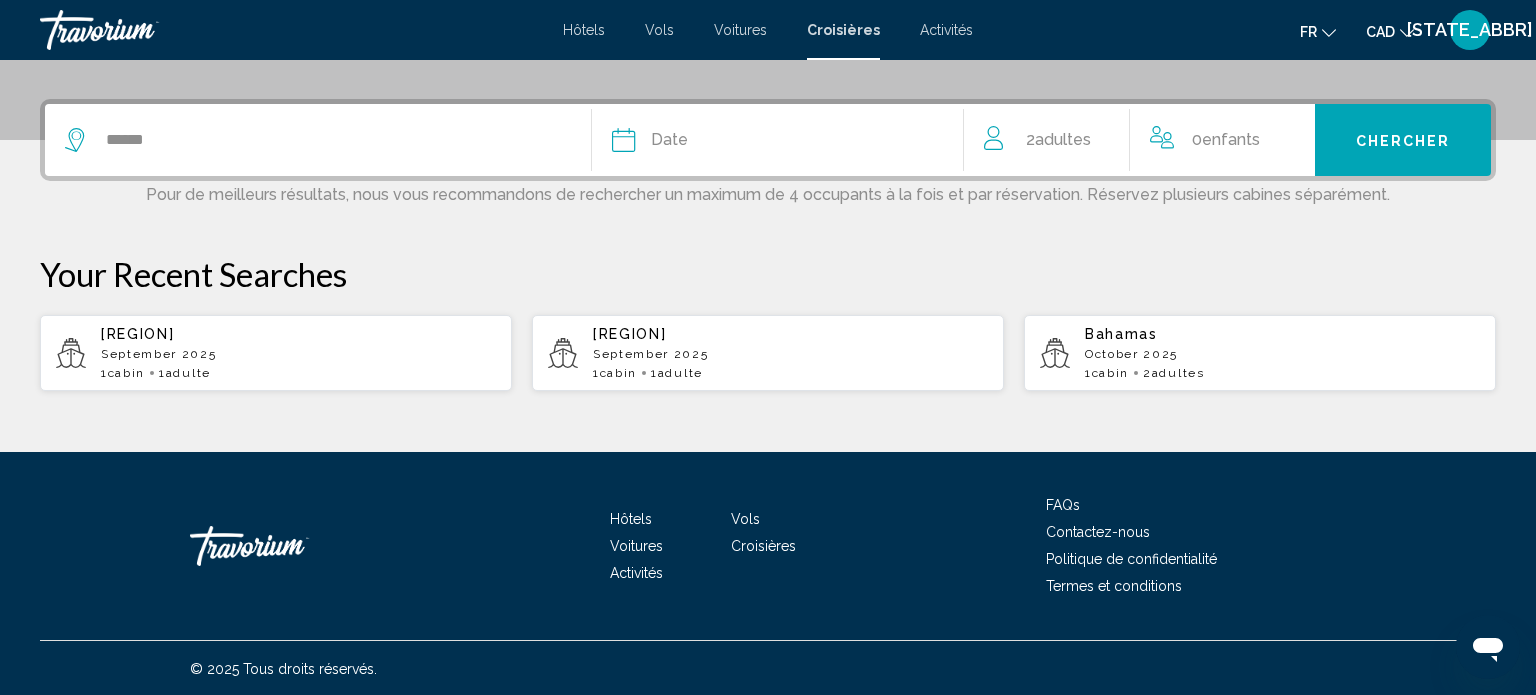 click on "Date" 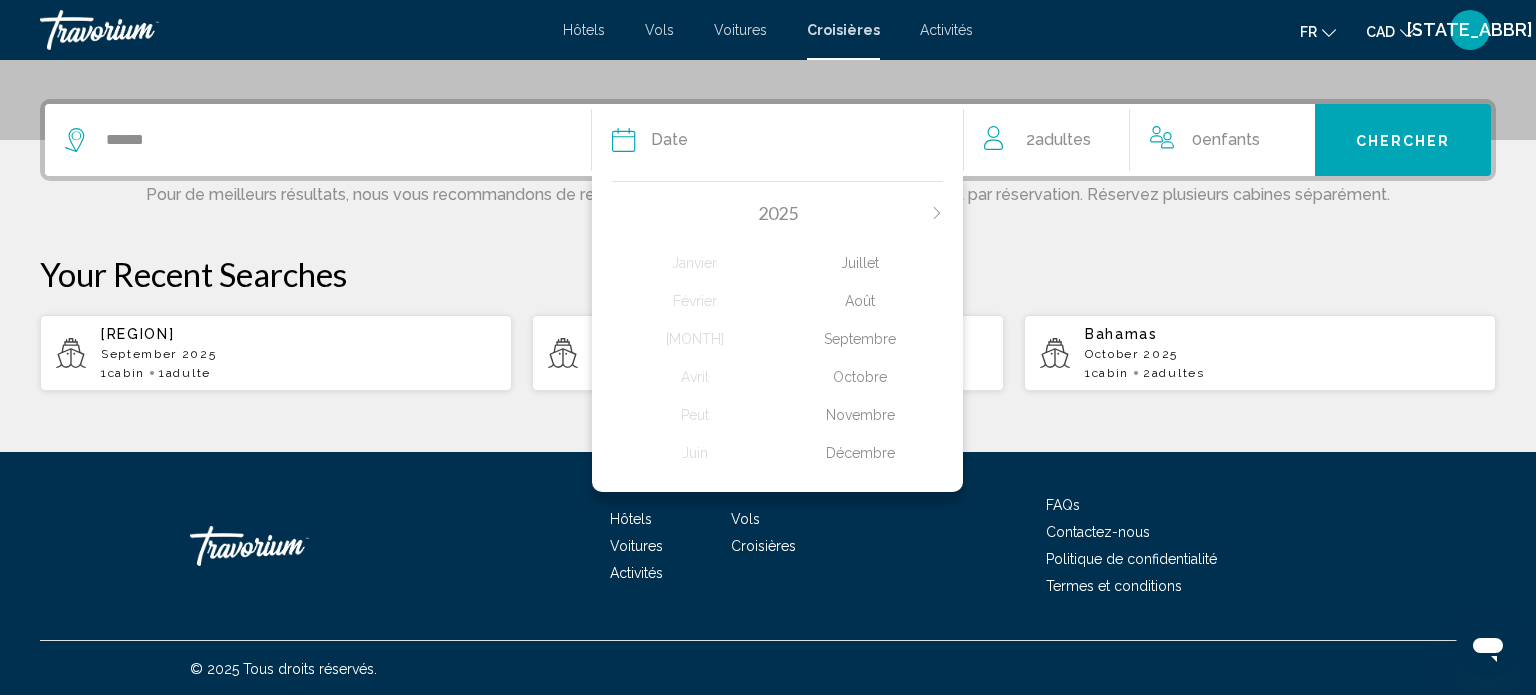 click on "Septembre" 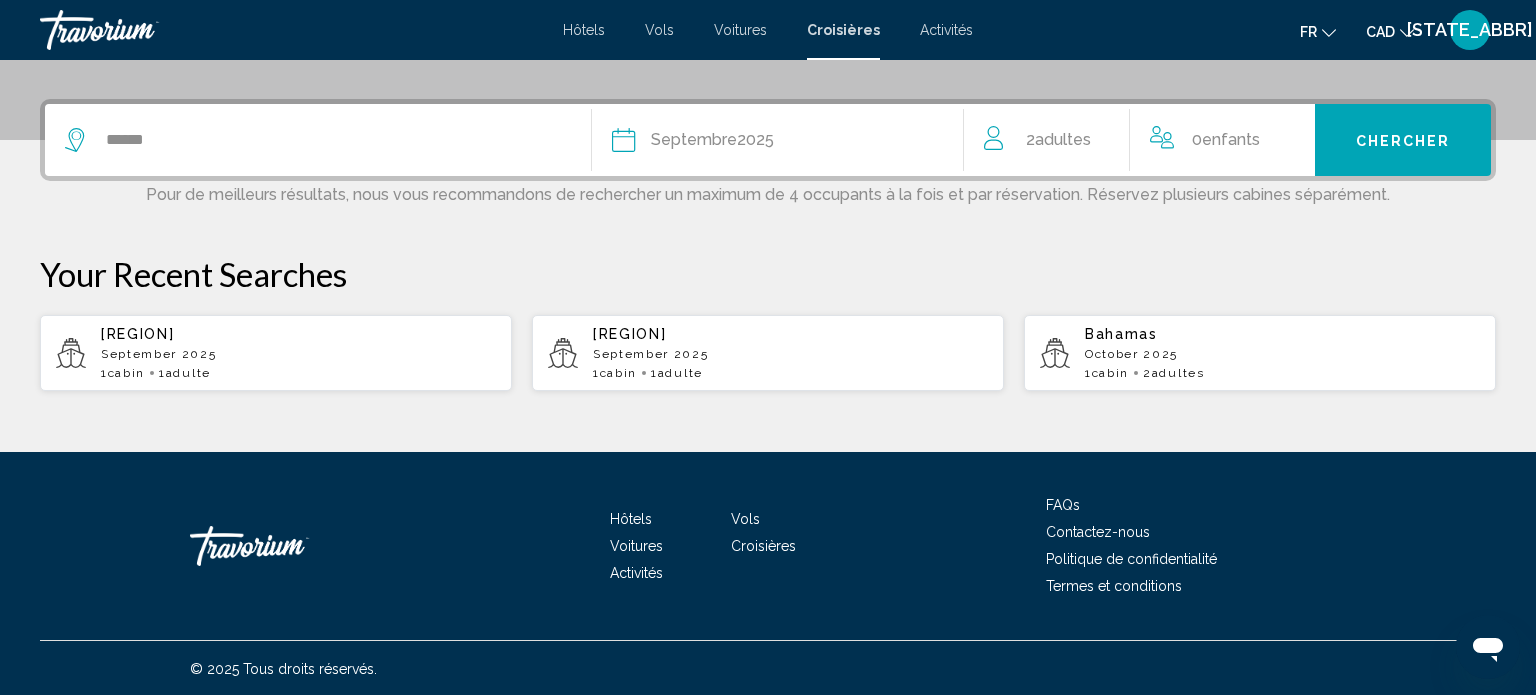 click on "Adultes" 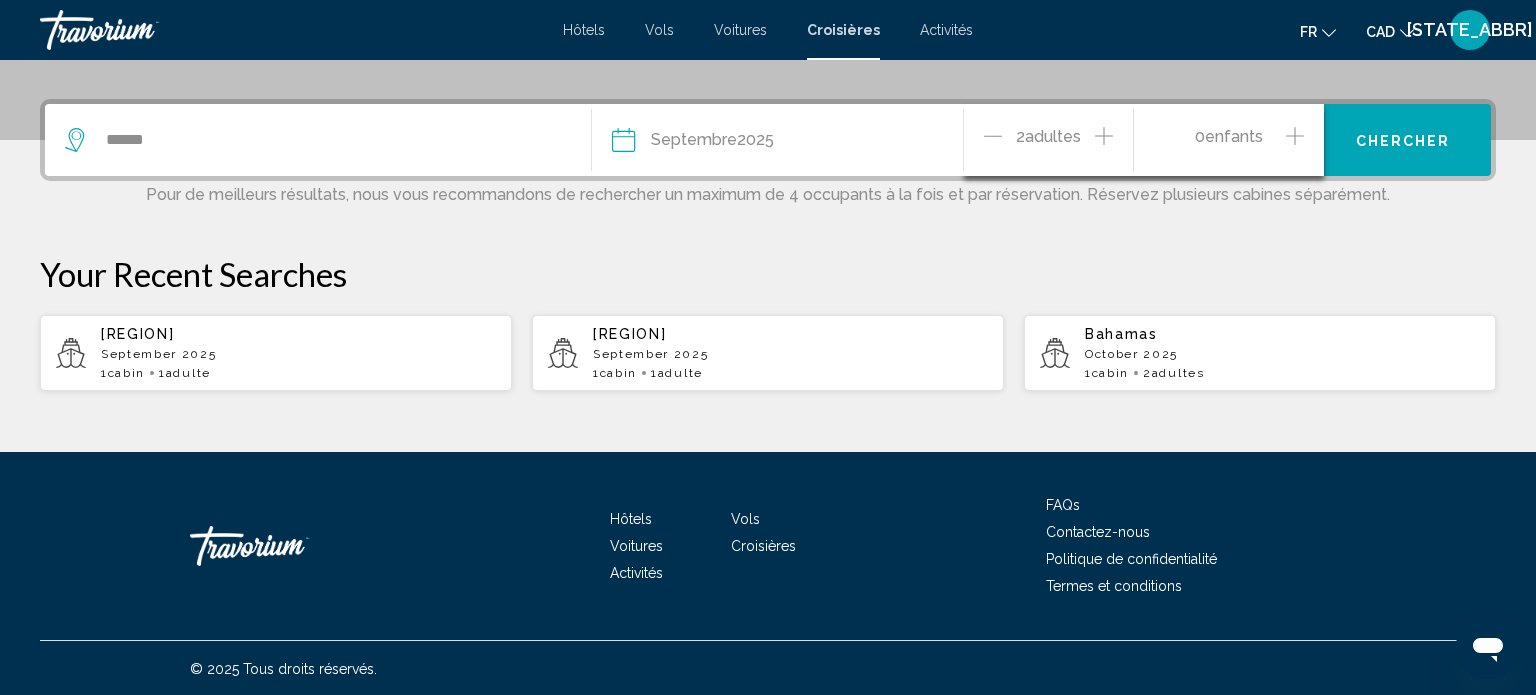 click on "[NUMBER] Adulte Adultes" 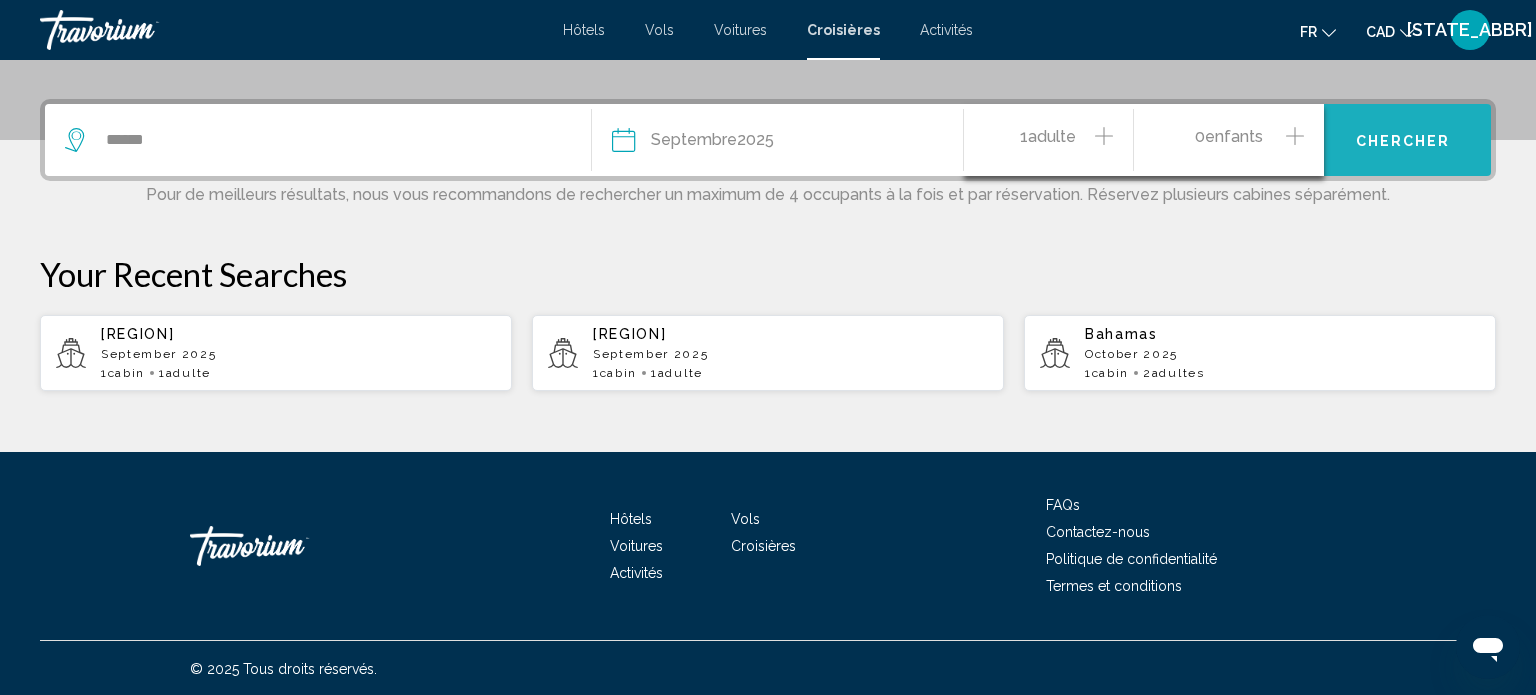 click on "Chercher" at bounding box center (1403, 140) 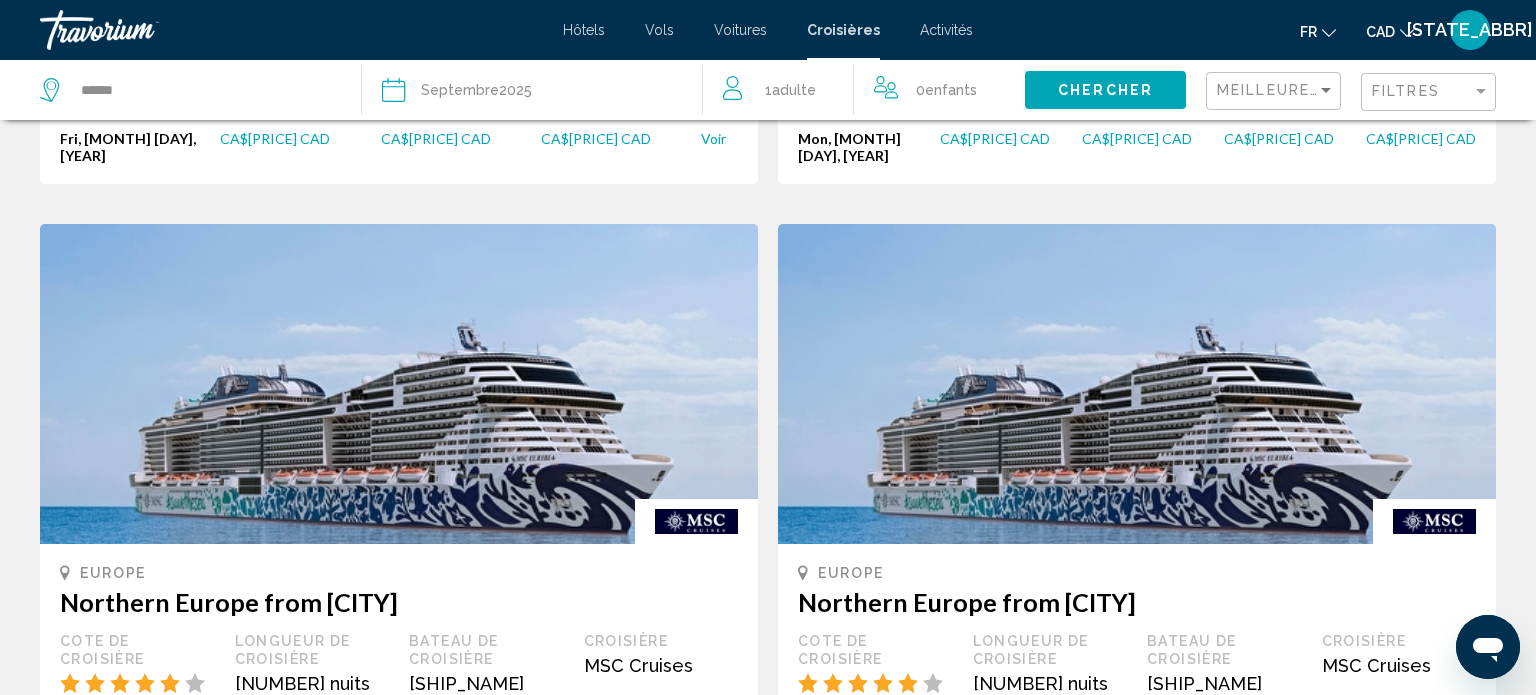 scroll, scrollTop: 1568, scrollLeft: 0, axis: vertical 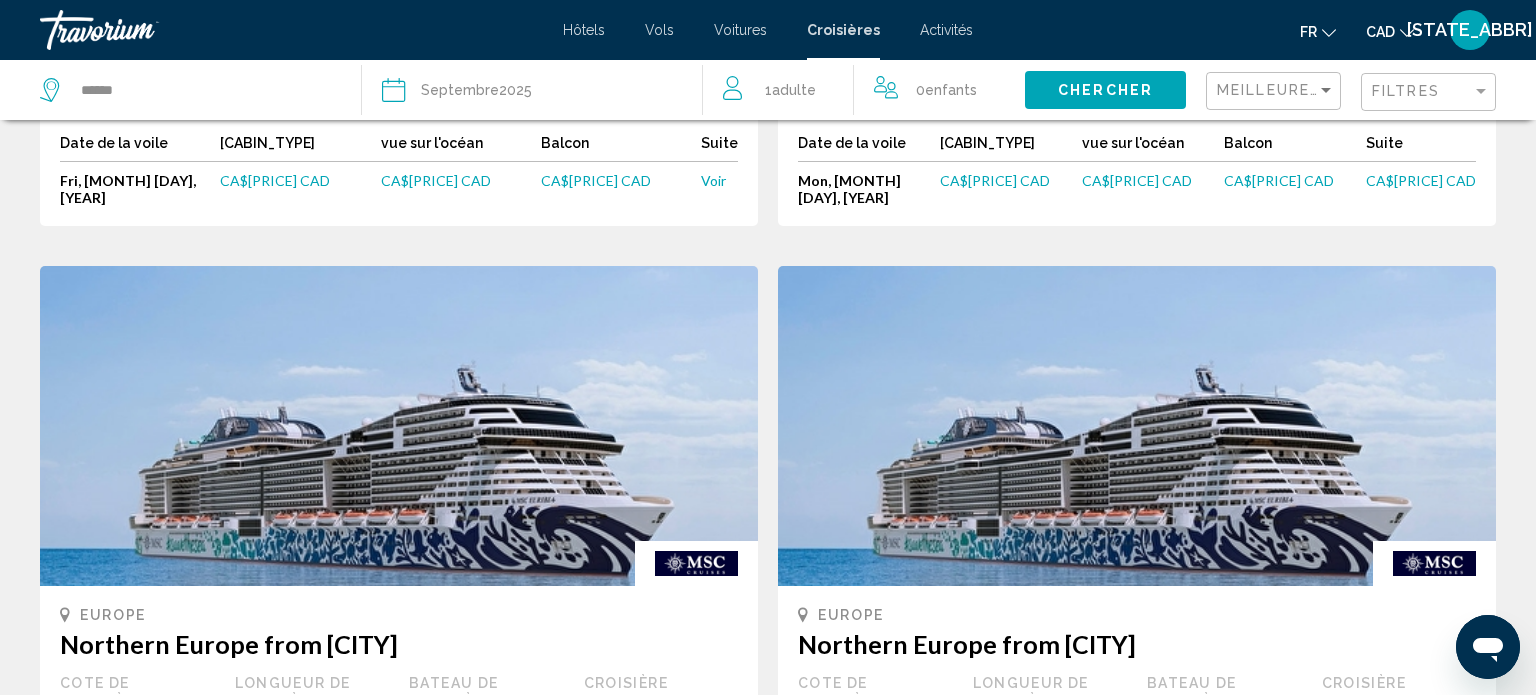 click on "Filtres" 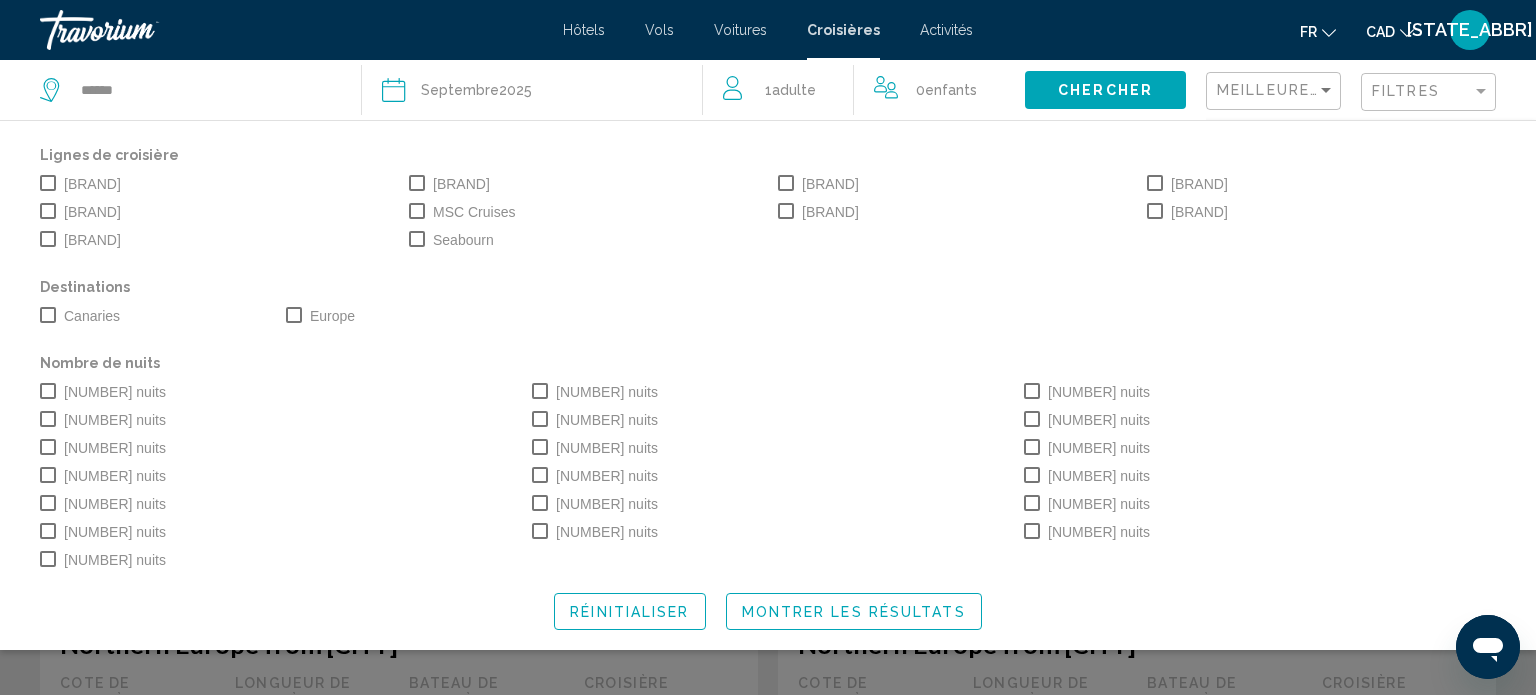 click at bounding box center [1032, 419] 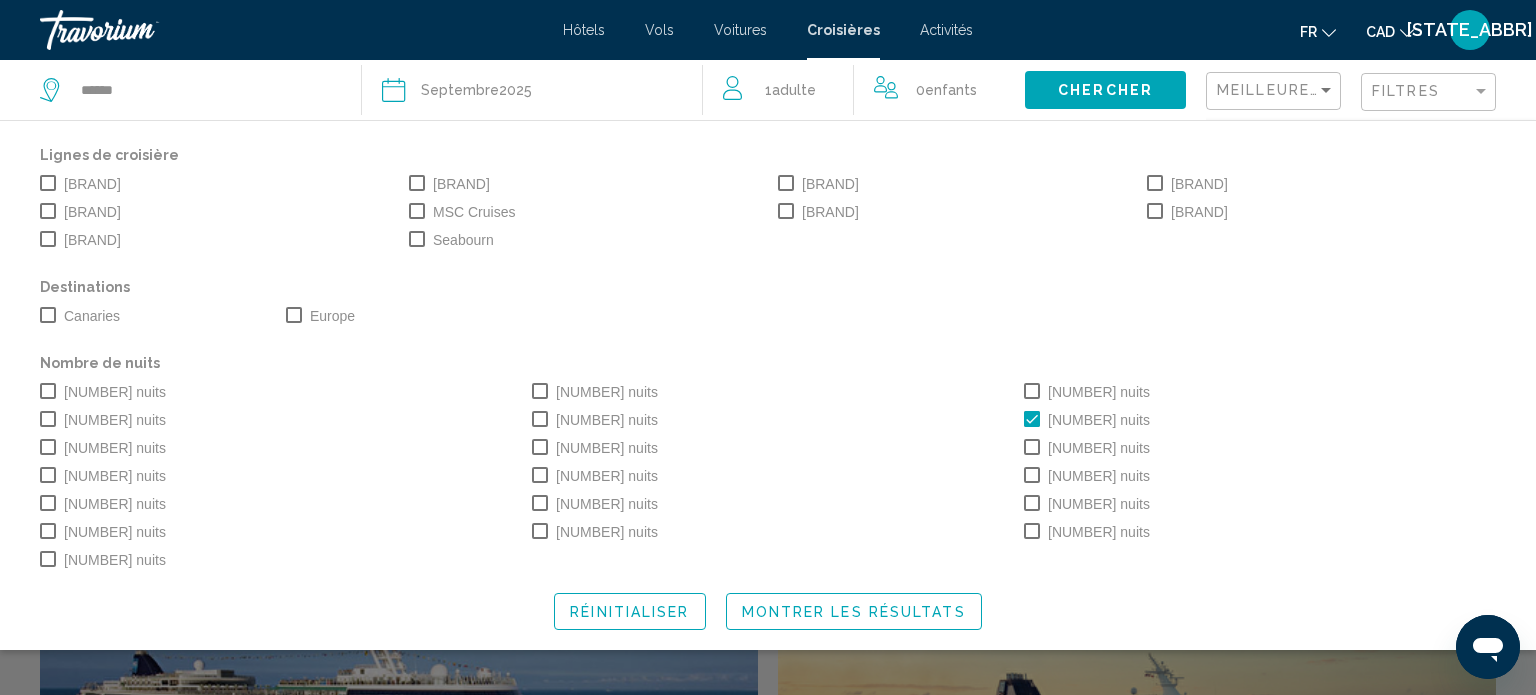 click on "[BRAND]" at bounding box center (818, 212) 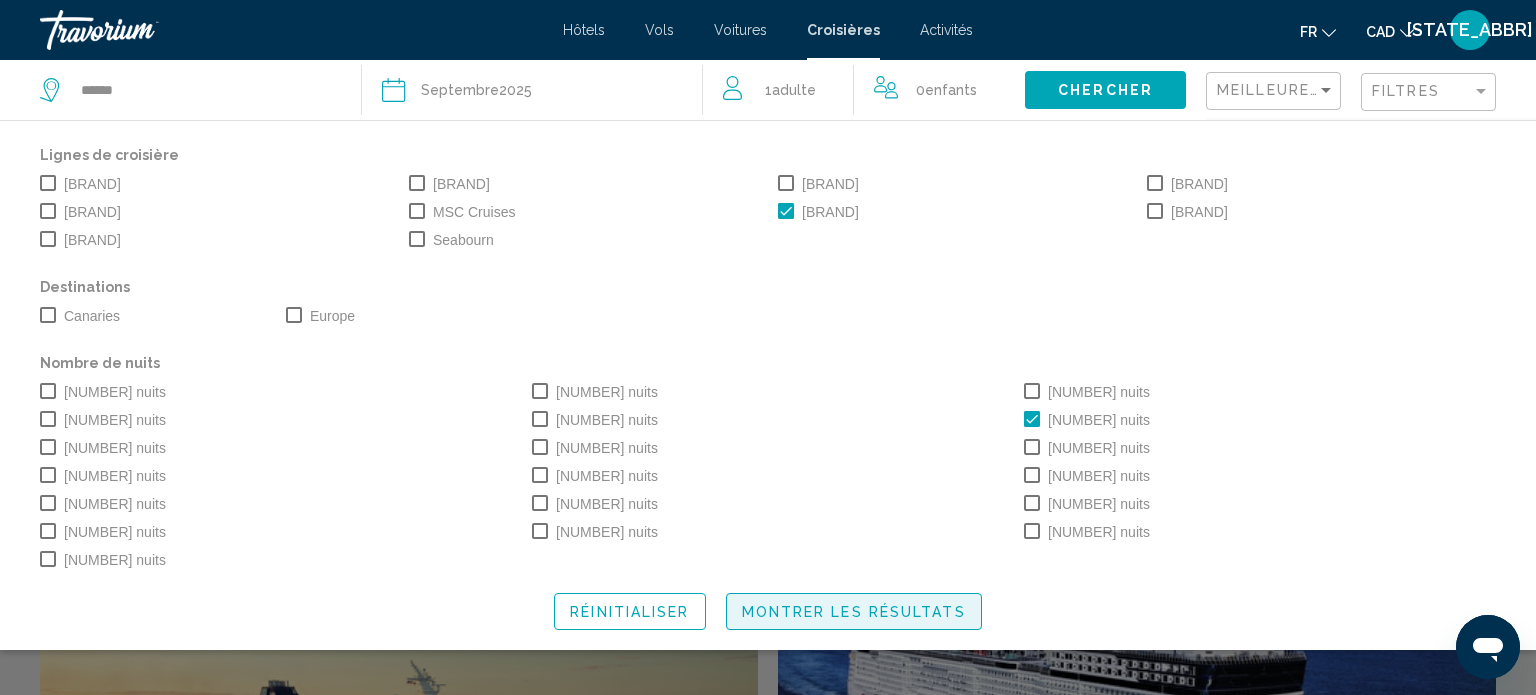 click on "Montrer les résultats" 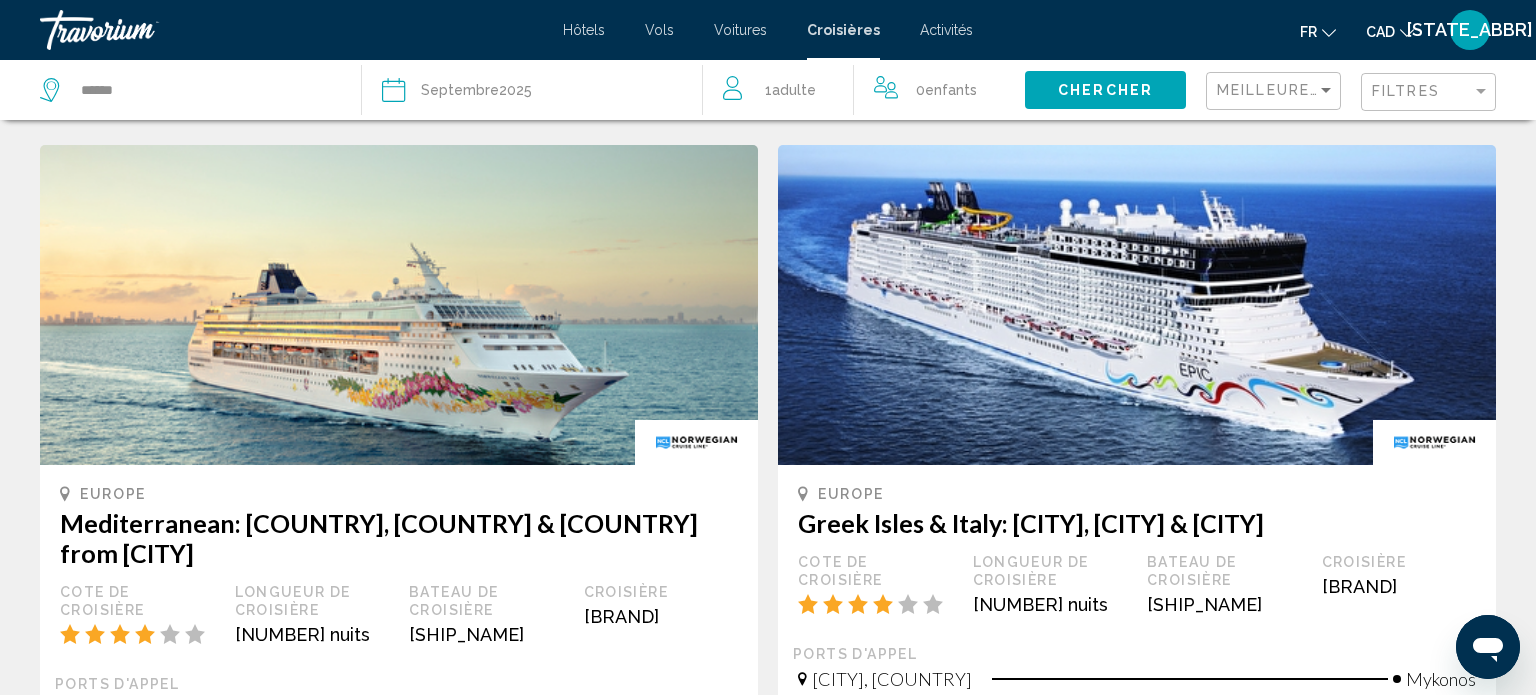 scroll, scrollTop: 1410, scrollLeft: 0, axis: vertical 